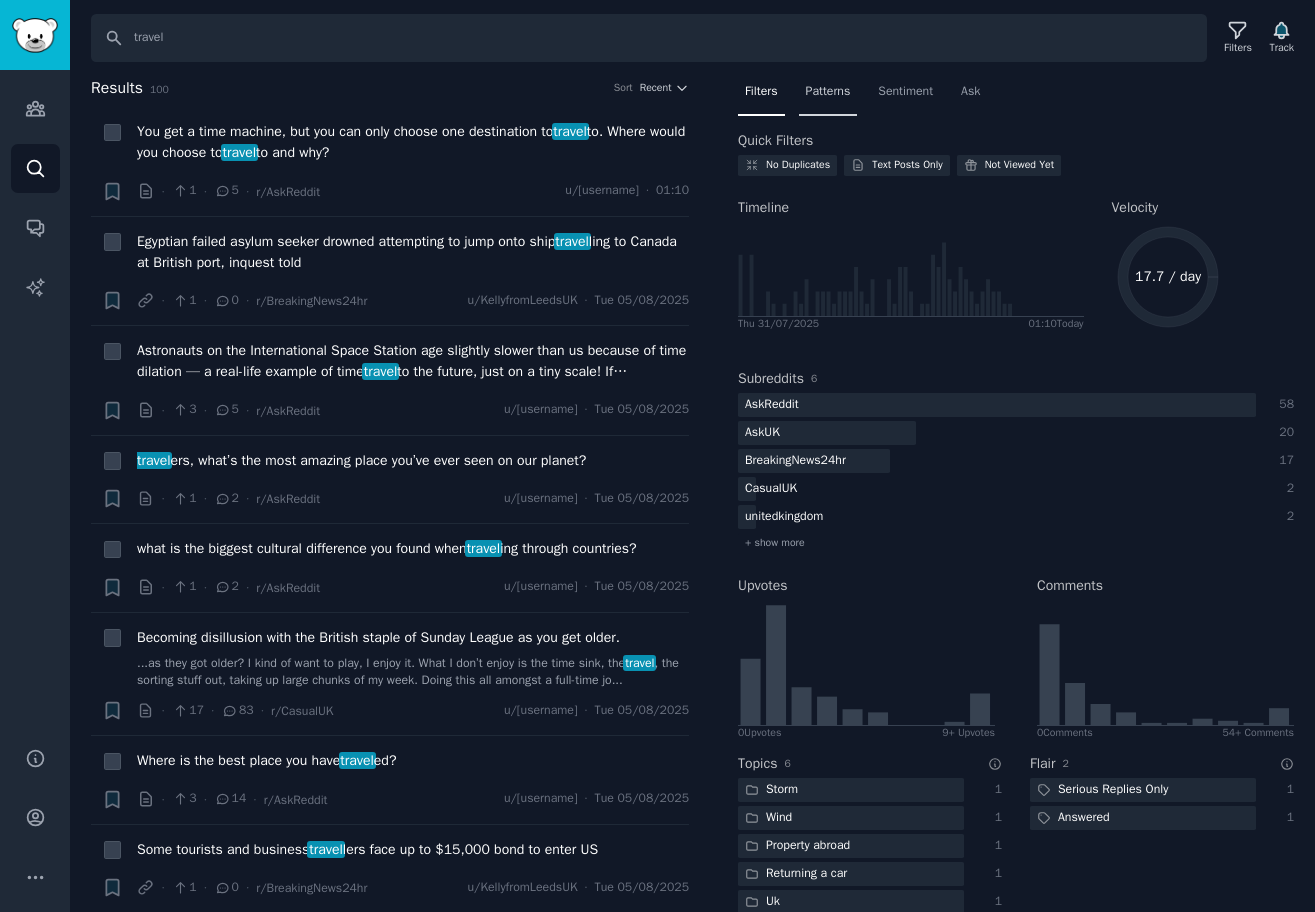 scroll, scrollTop: 0, scrollLeft: 0, axis: both 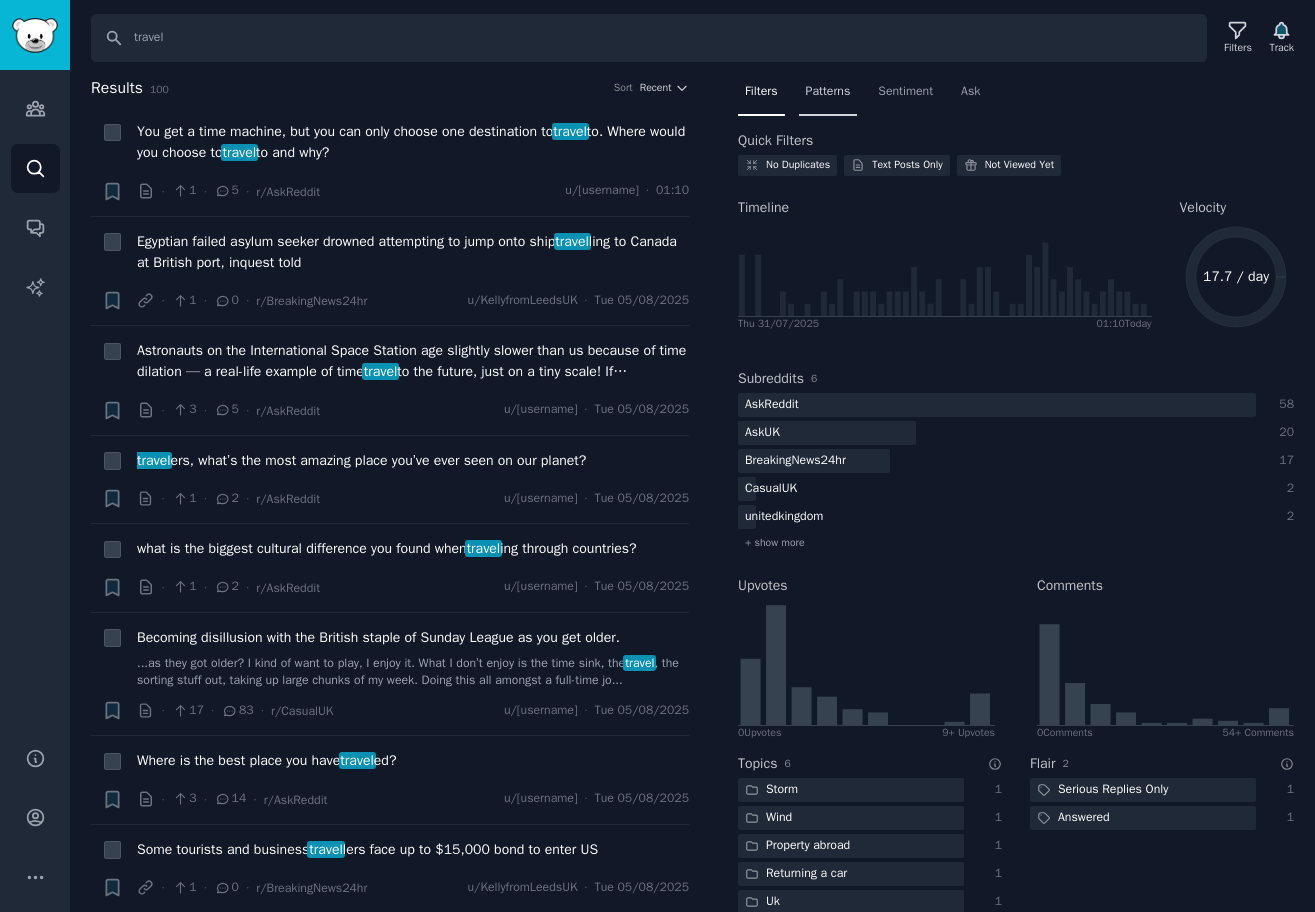 click on "Patterns" at bounding box center (828, 92) 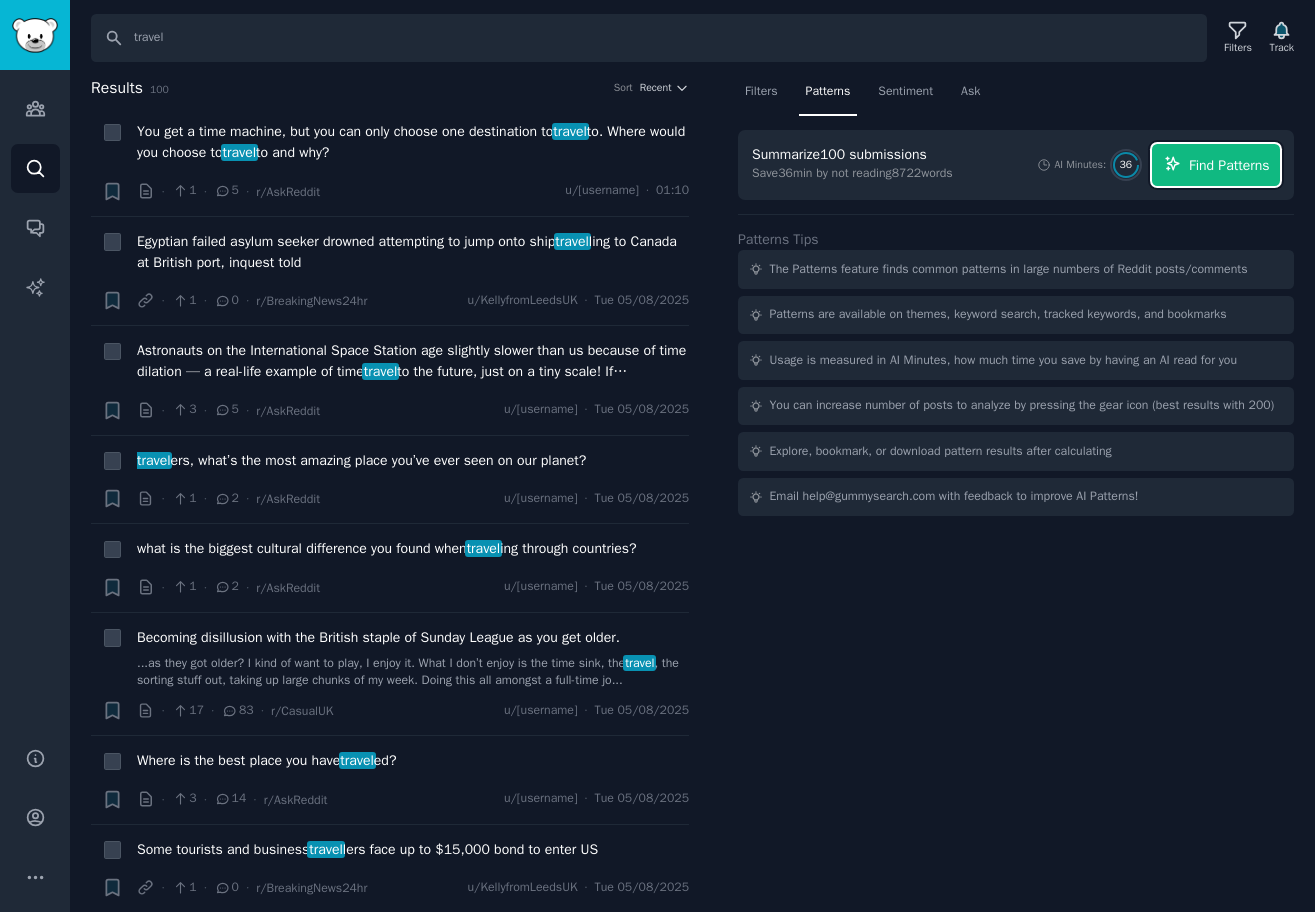 click on "Find Patterns" at bounding box center [1229, 165] 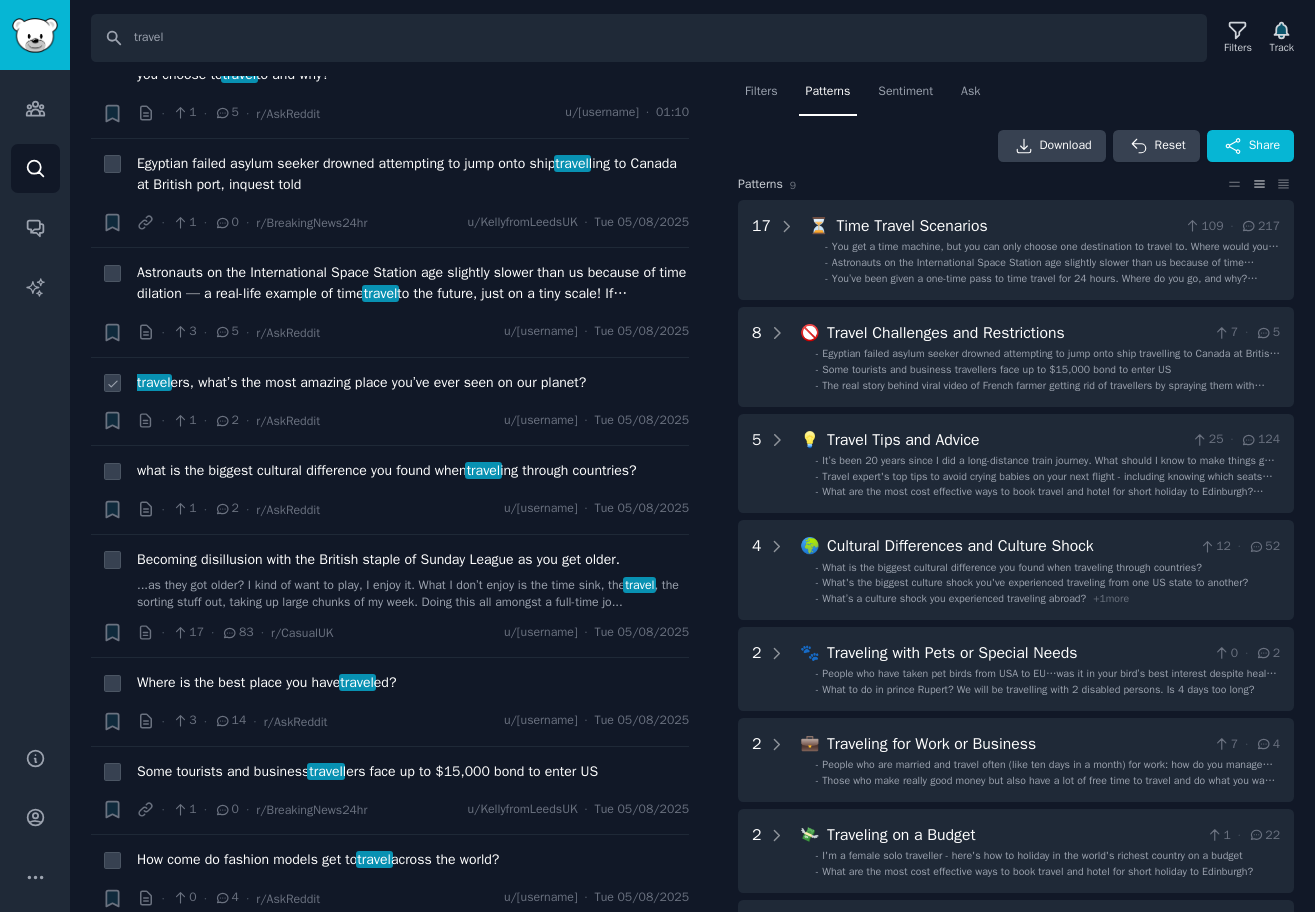 scroll, scrollTop: 693, scrollLeft: 0, axis: vertical 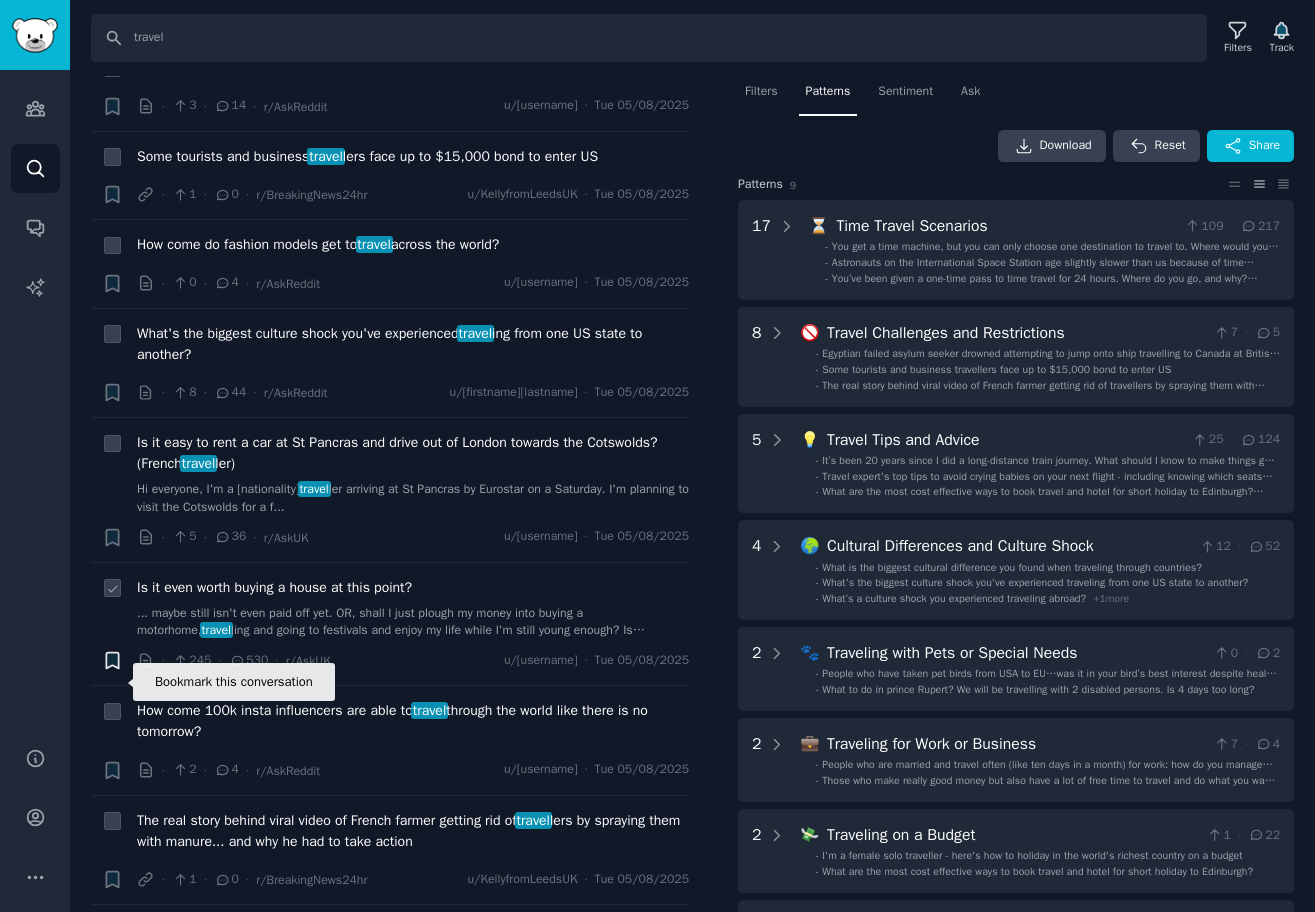 click 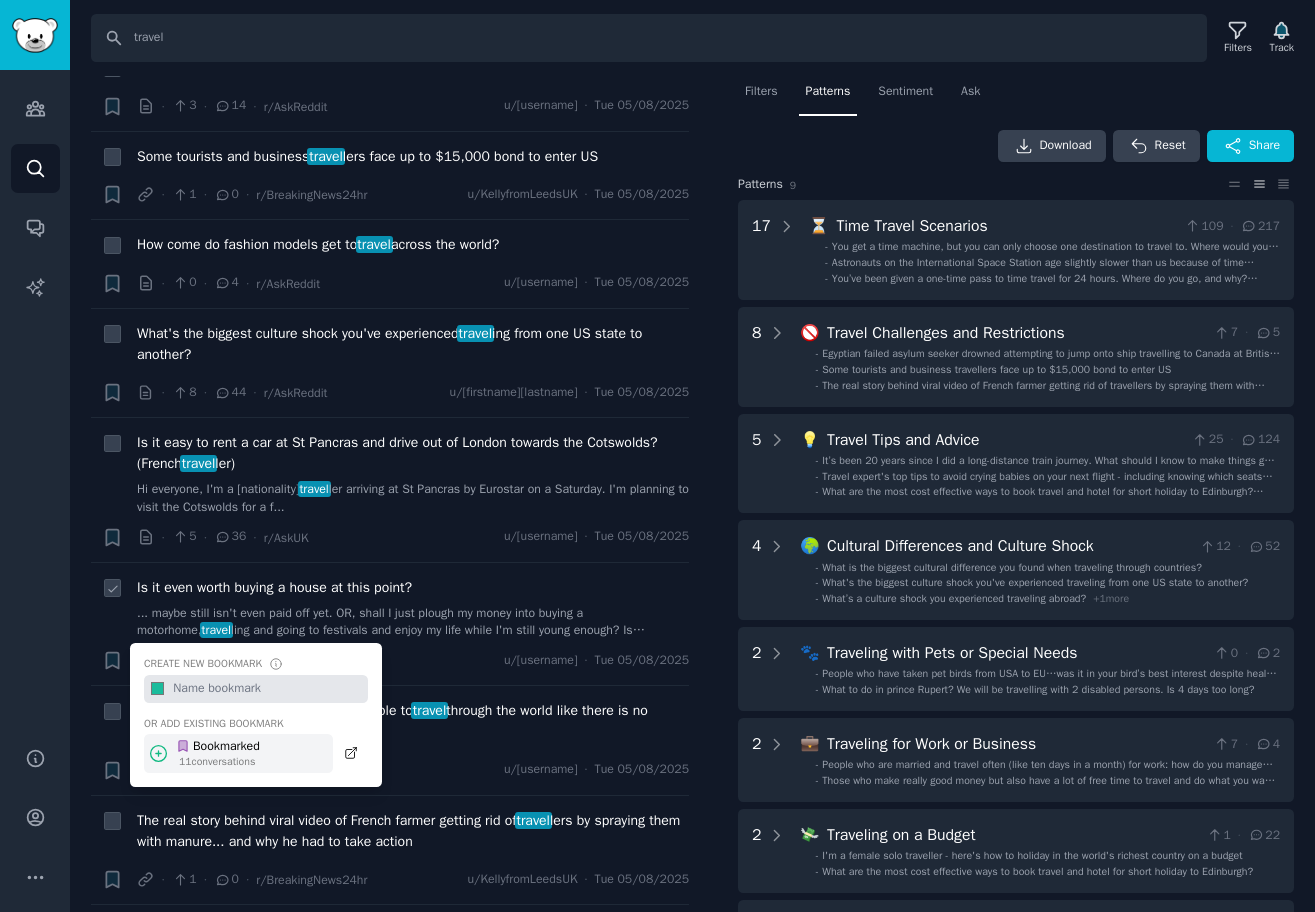 click on "11  conversation s" at bounding box center [219, 762] 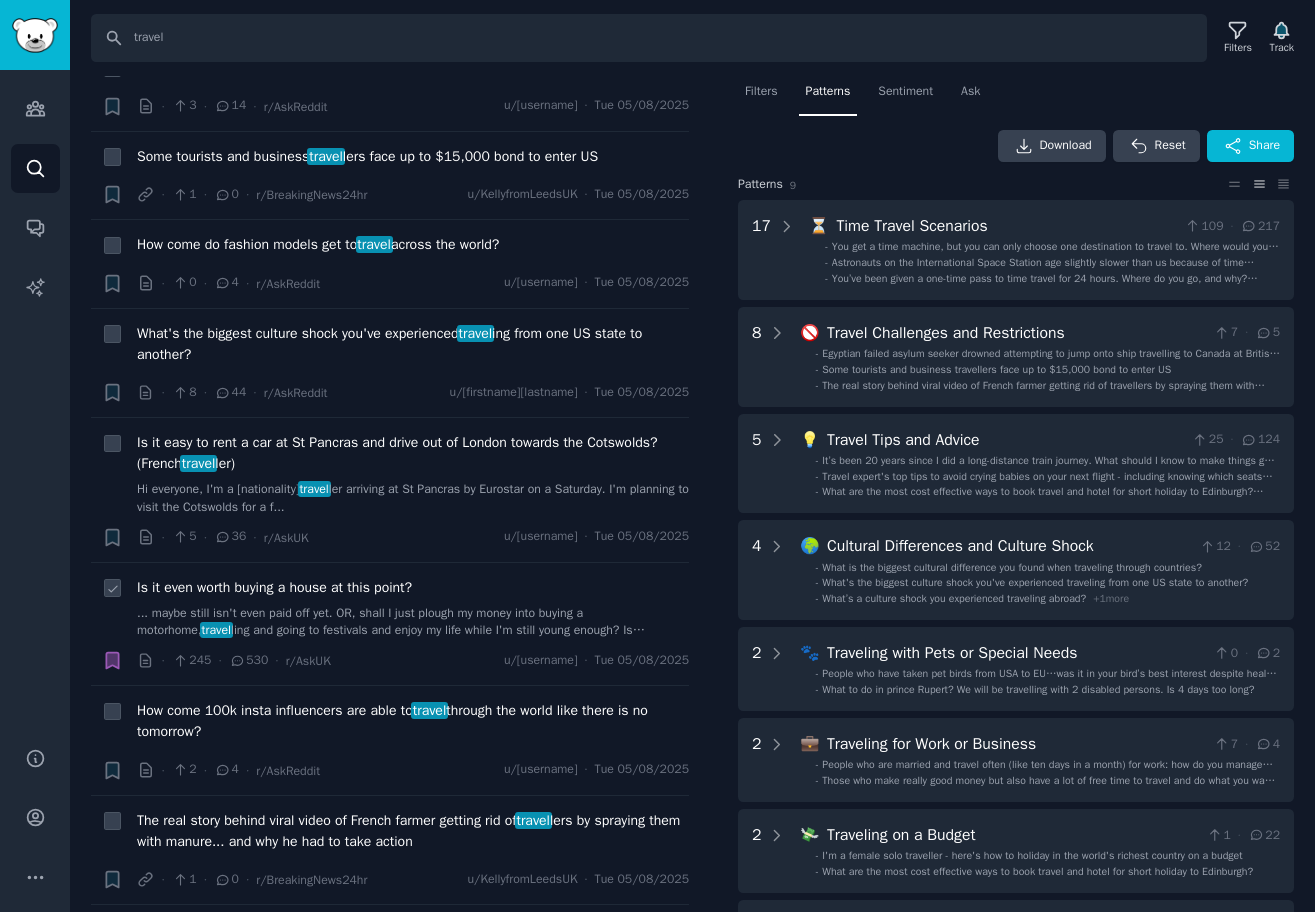 type 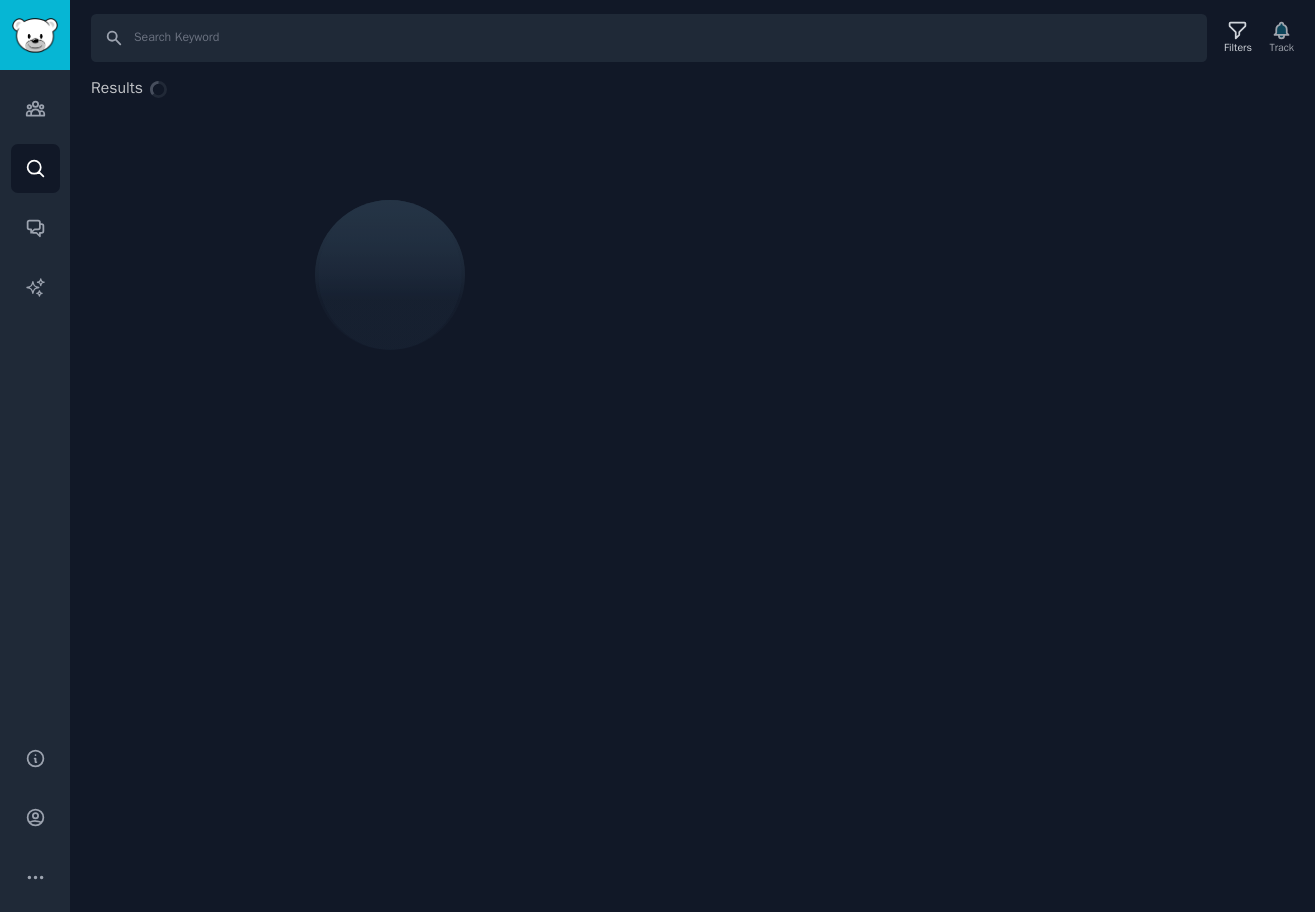 scroll, scrollTop: 0, scrollLeft: 0, axis: both 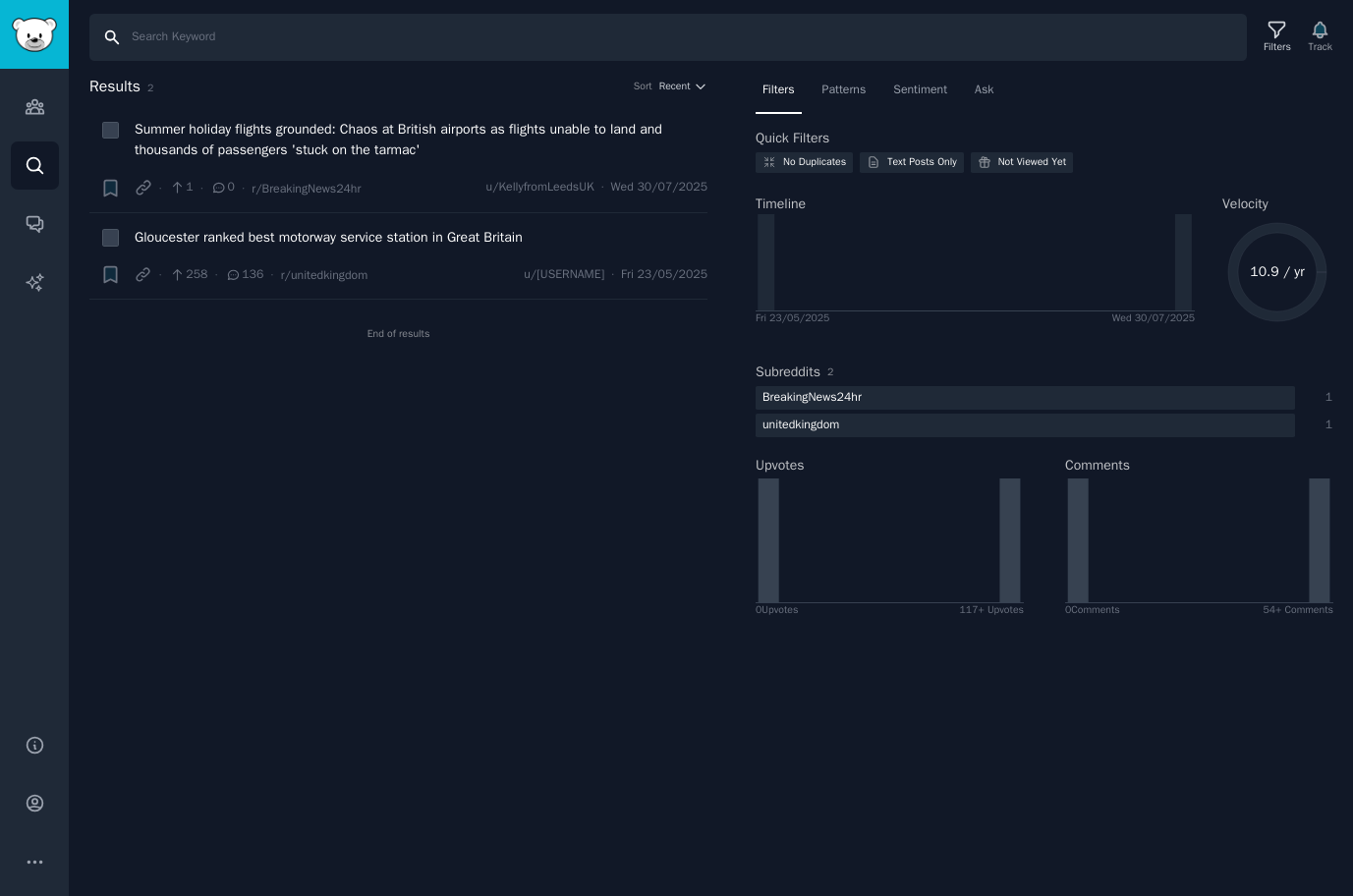 click on "Search" at bounding box center (668, 37) 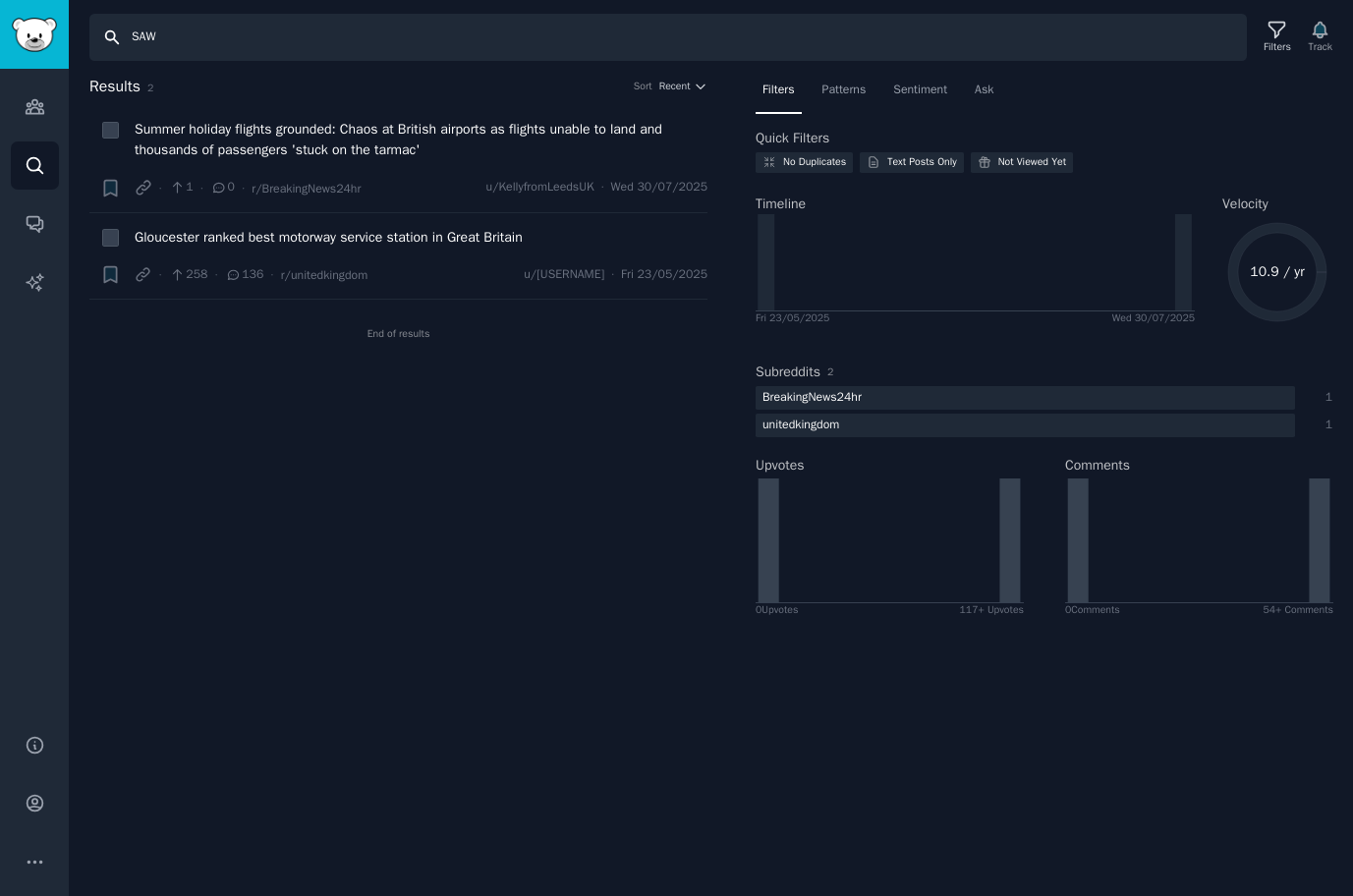 type on "SAW" 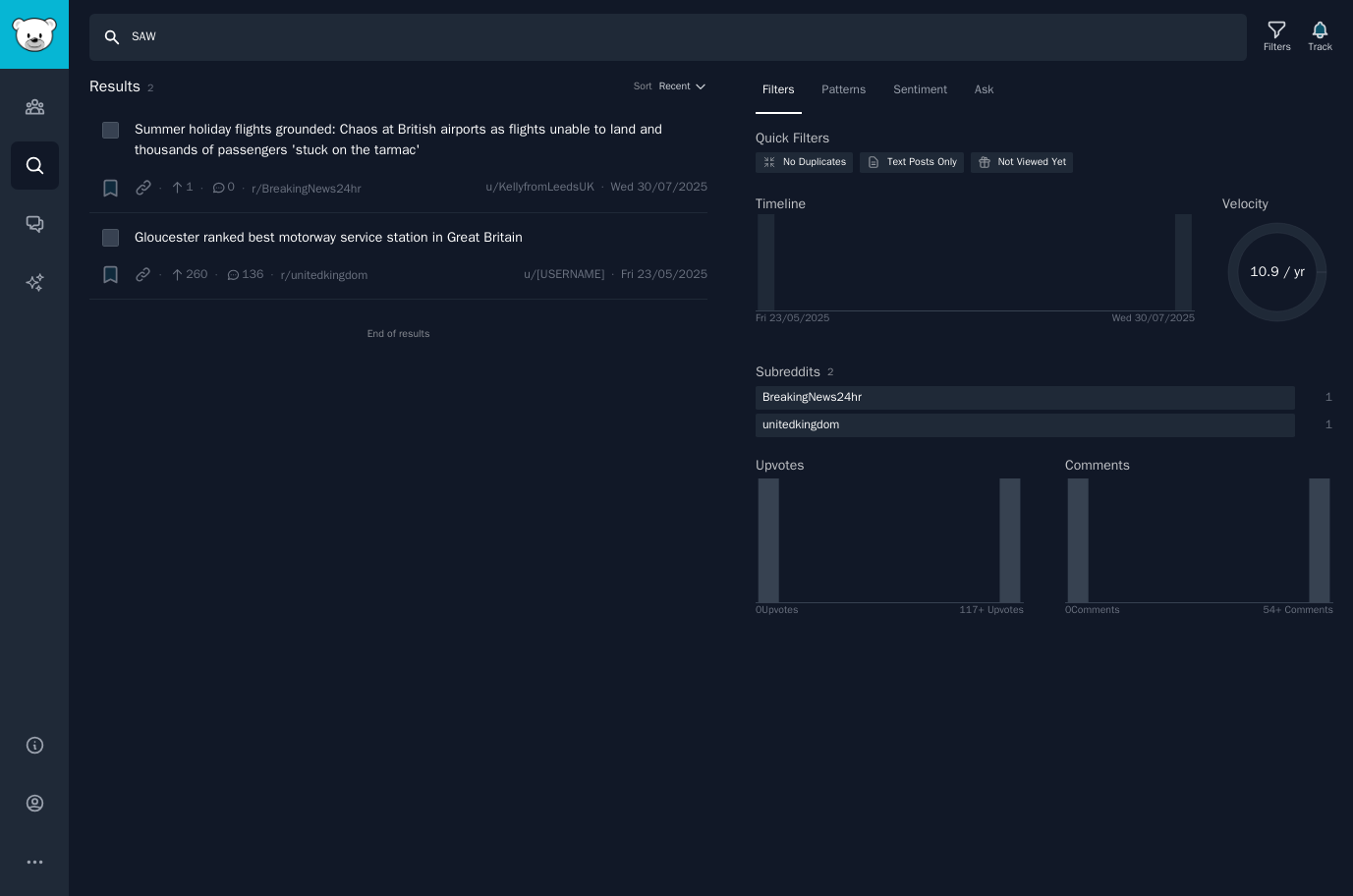 drag, startPoint x: 190, startPoint y: 44, endPoint x: 116, endPoint y: 12, distance: 80.623 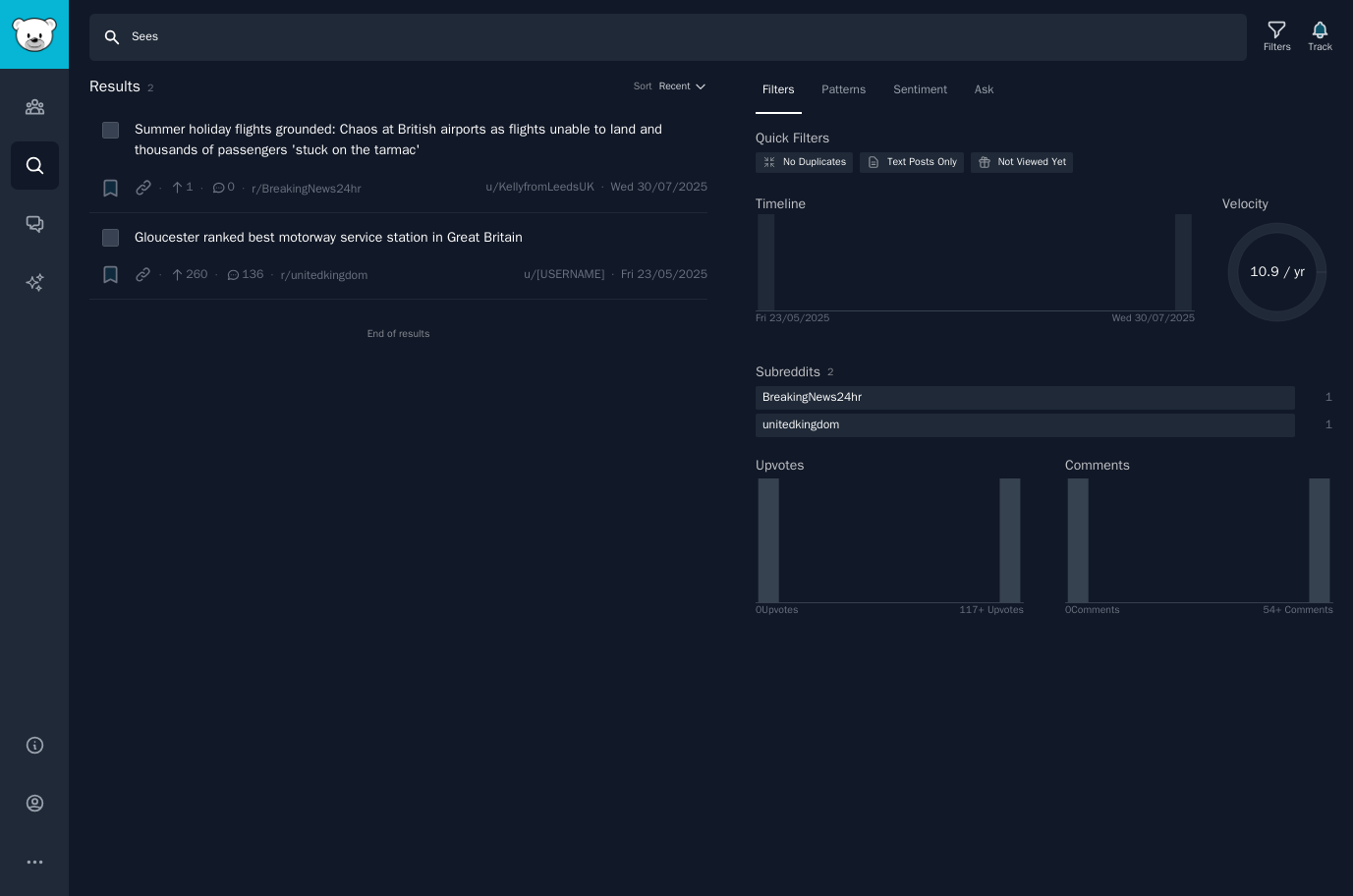 type on "Sees" 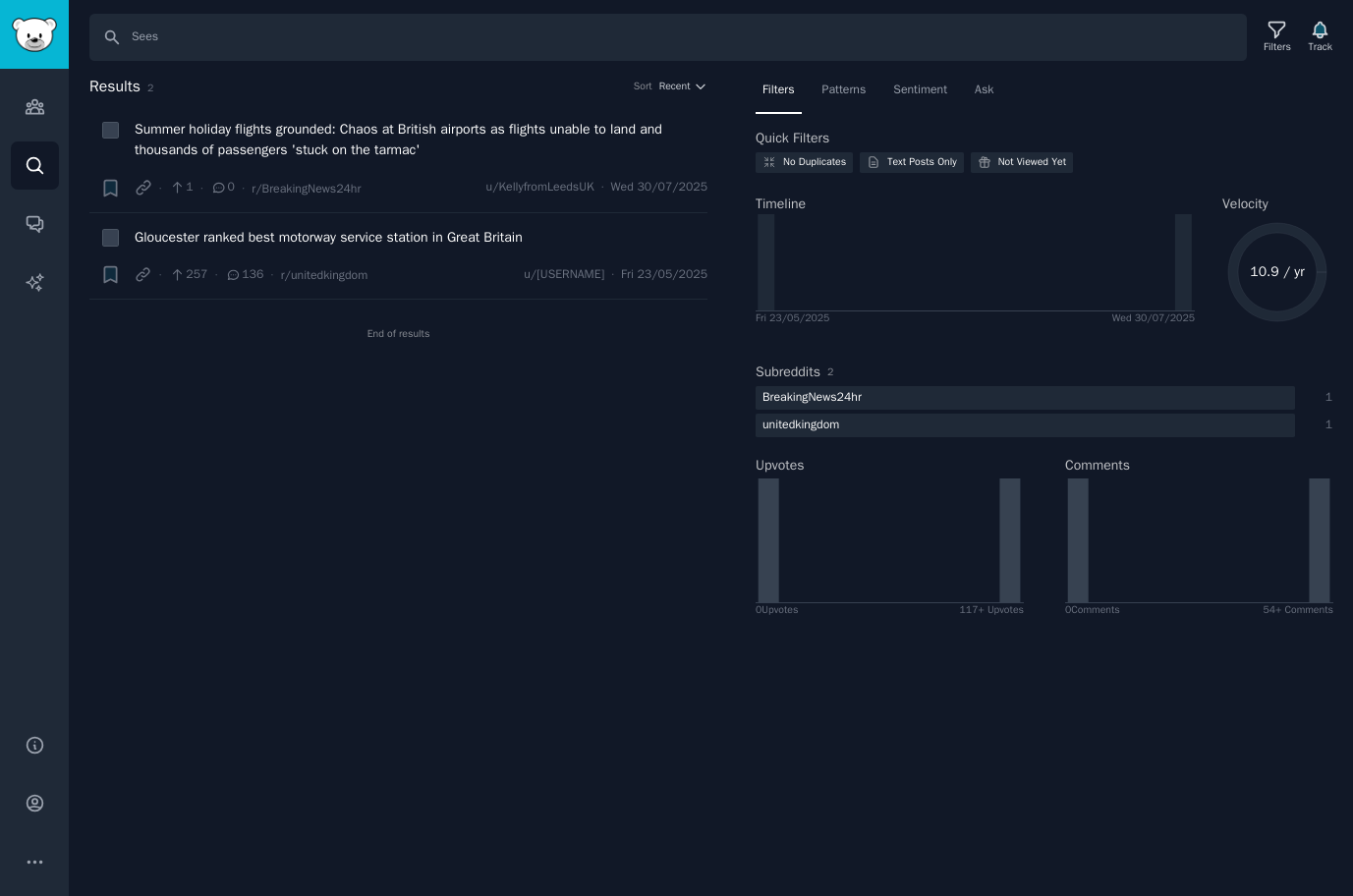click on "Audiences Search Conversations AI Reports" at bounding box center (34, 389) 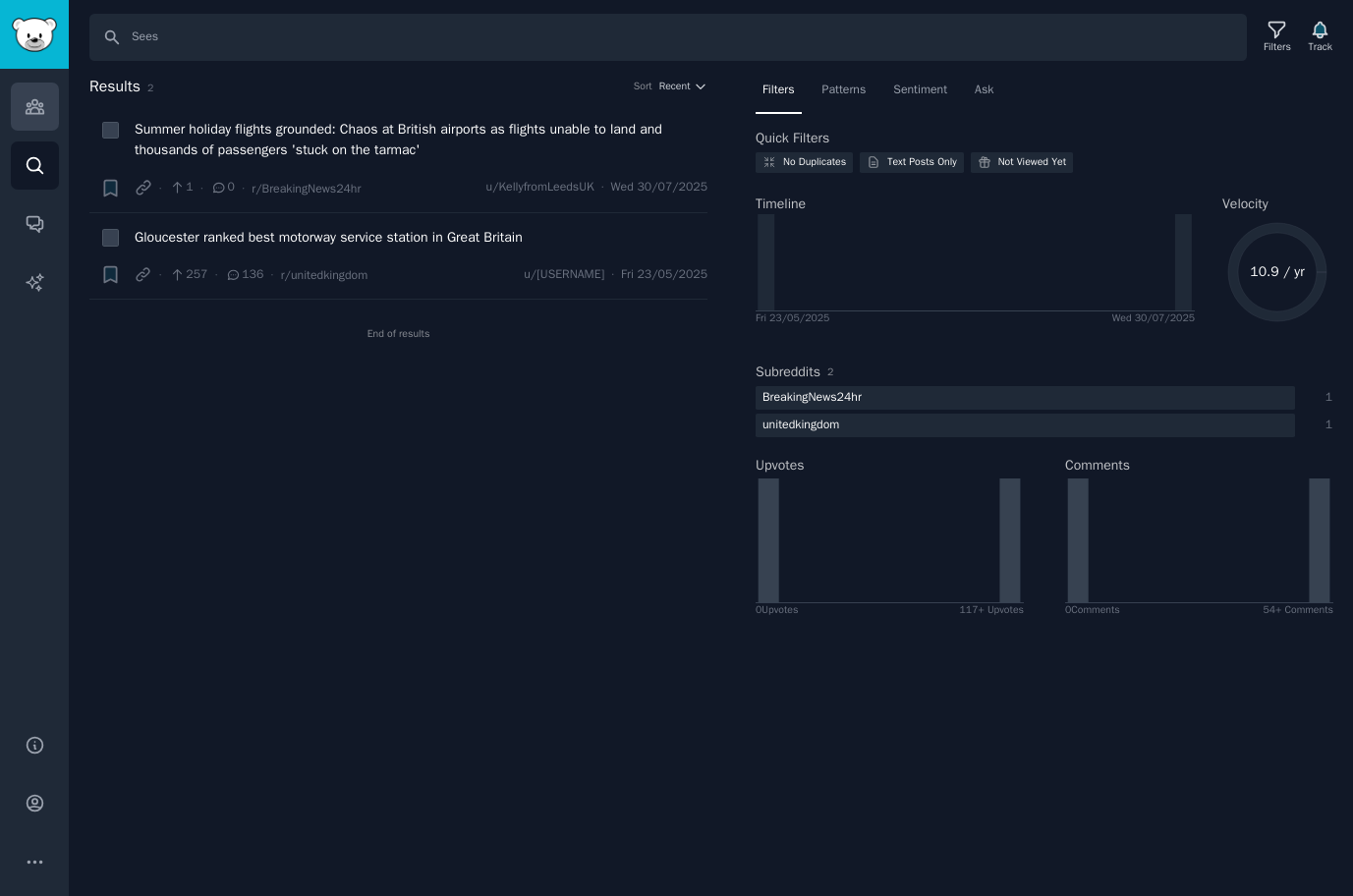 click on "Audiences" at bounding box center (34, 106) 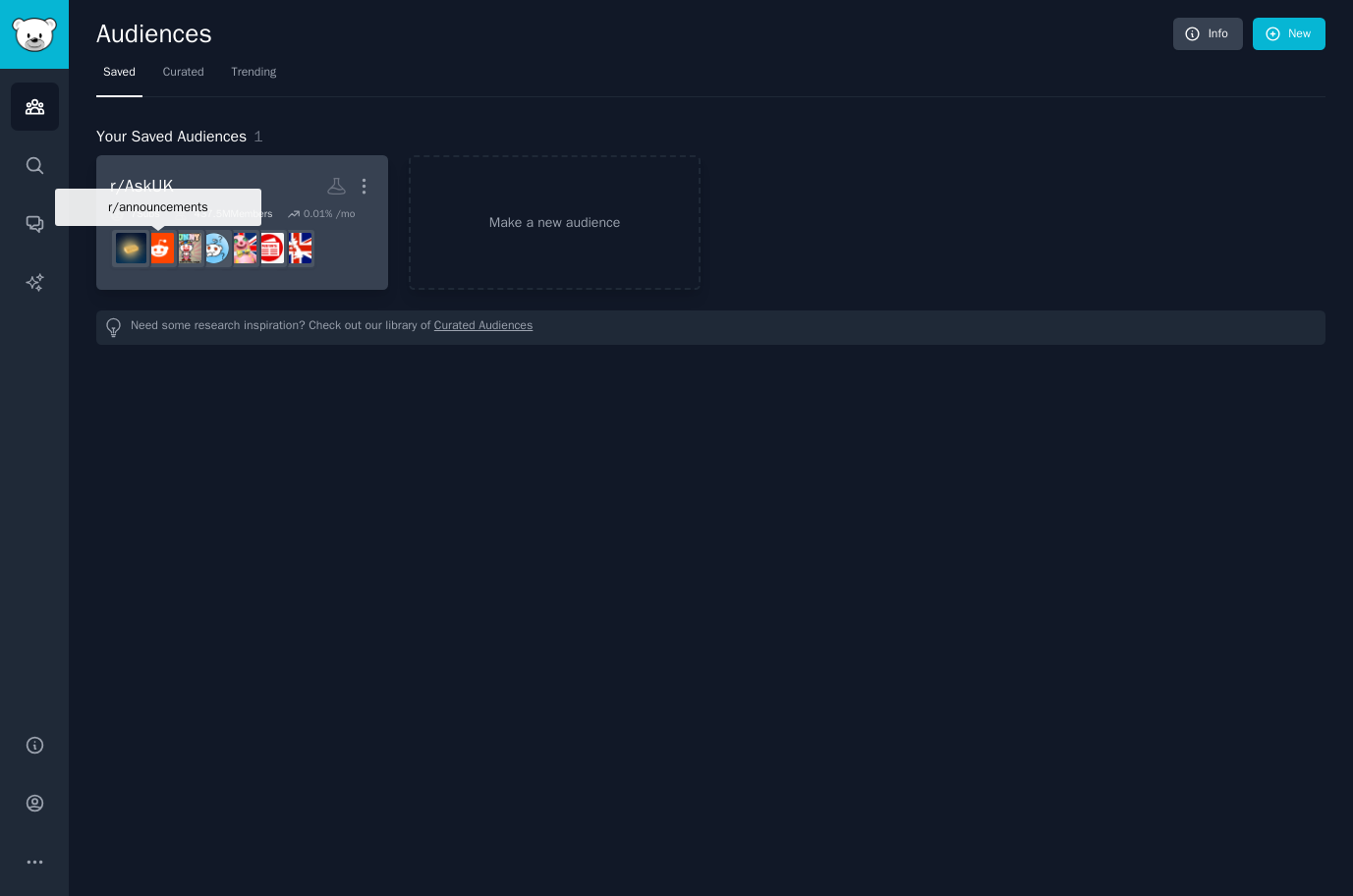 click 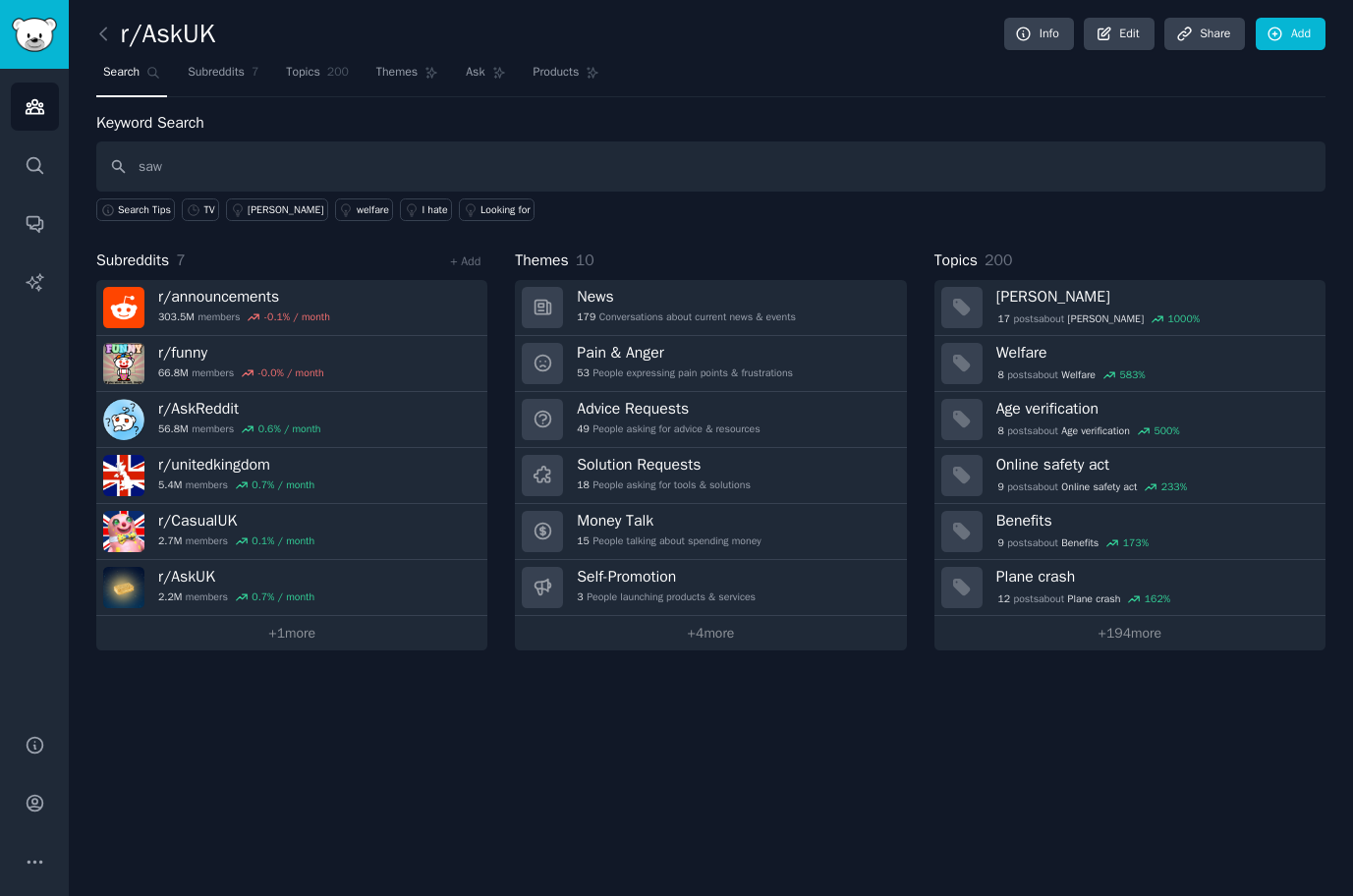 type on "saw" 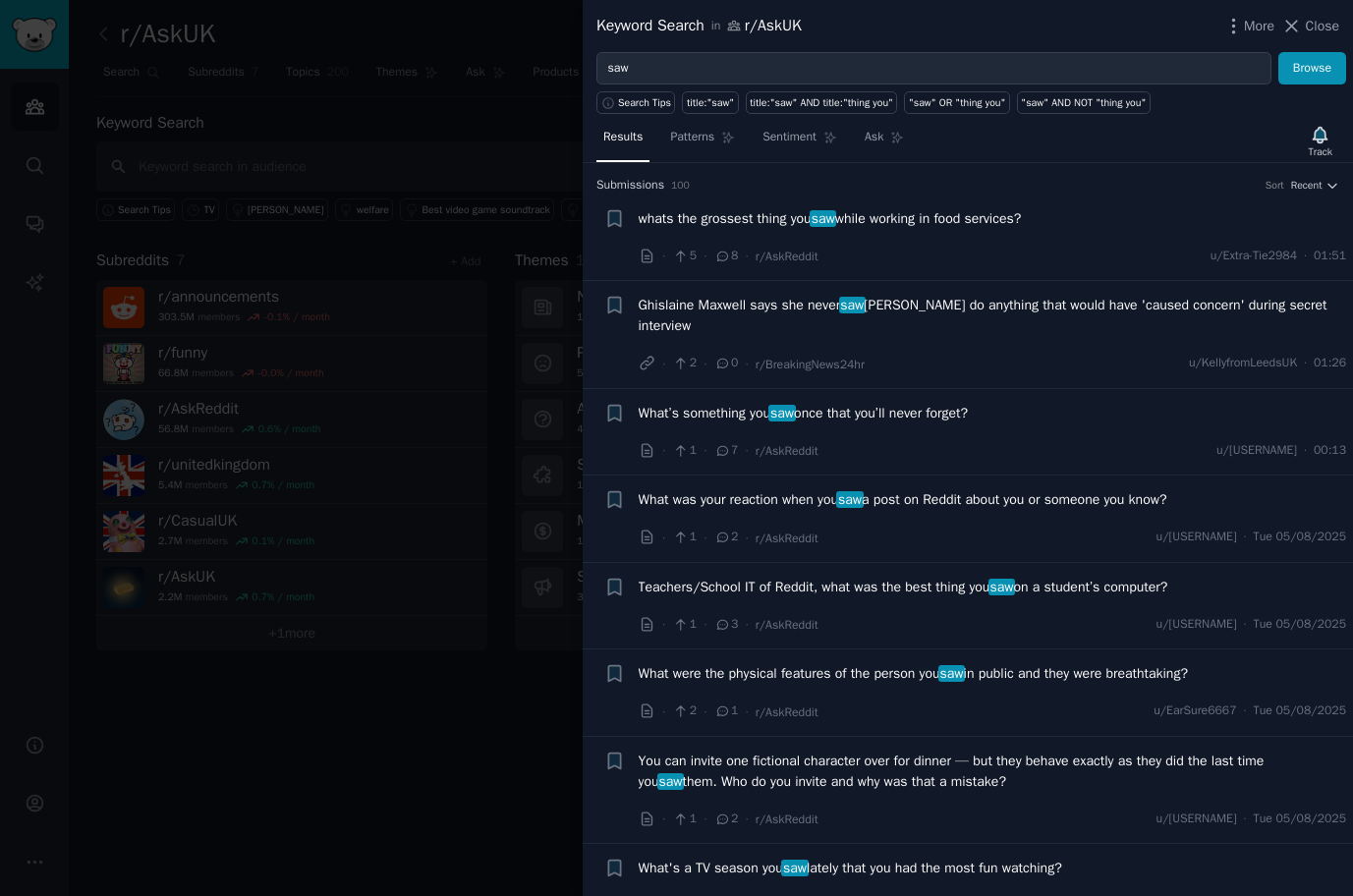 click at bounding box center (676, 448) 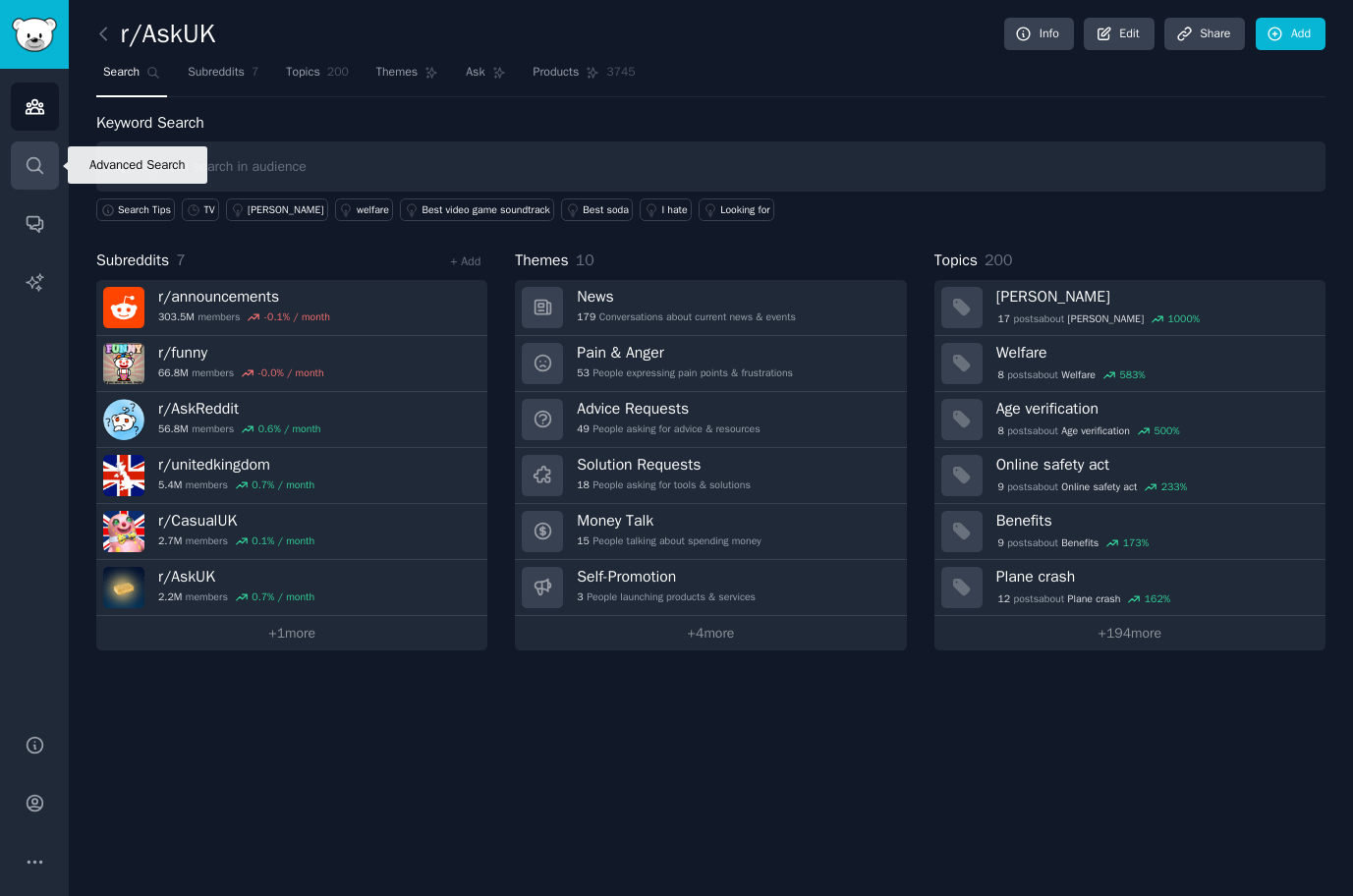 click on "Search" at bounding box center (34, 165) 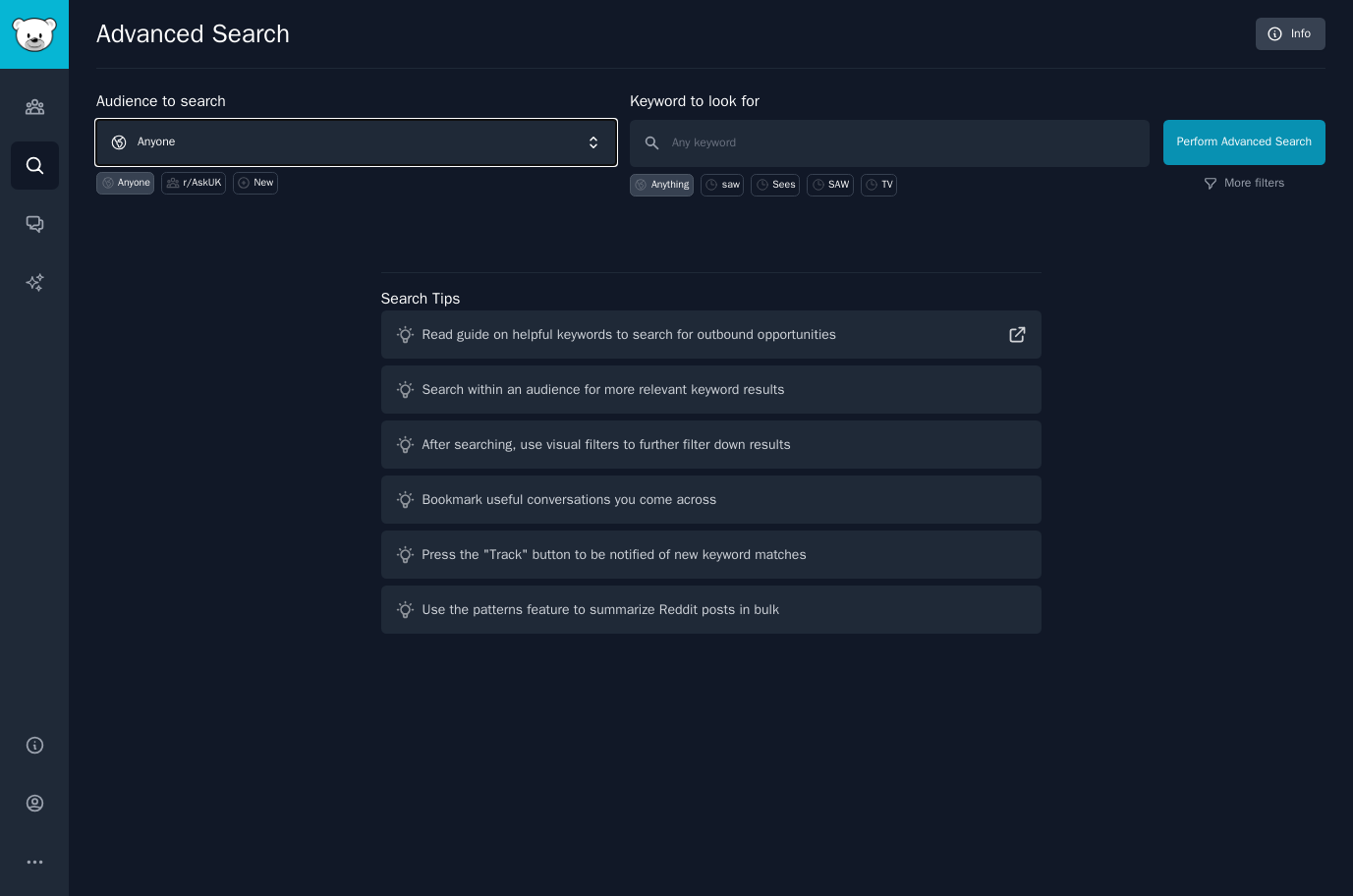 click on "Anyone" at bounding box center [356, 142] 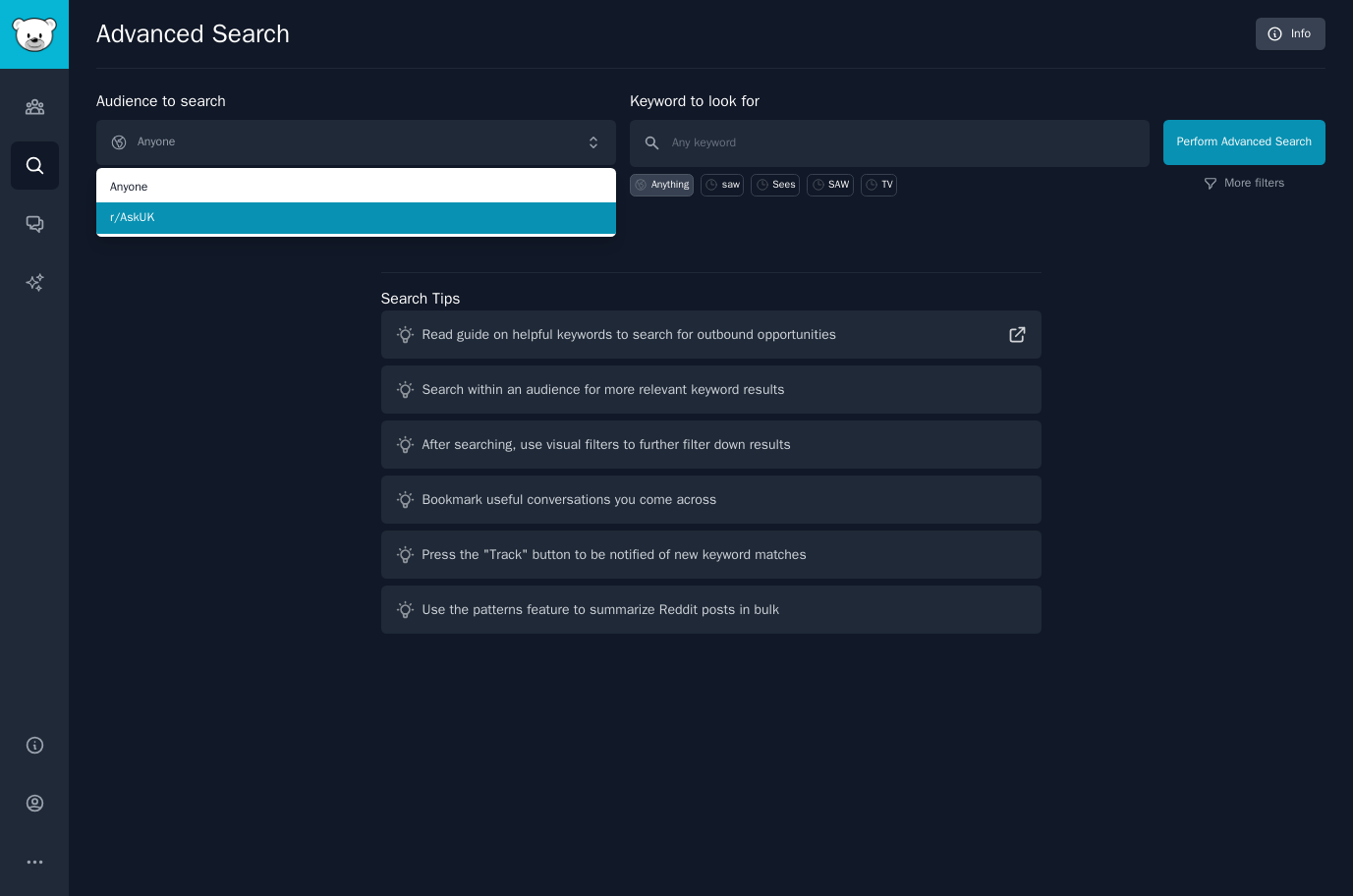 click on "r/AskUK" at bounding box center (356, 218) 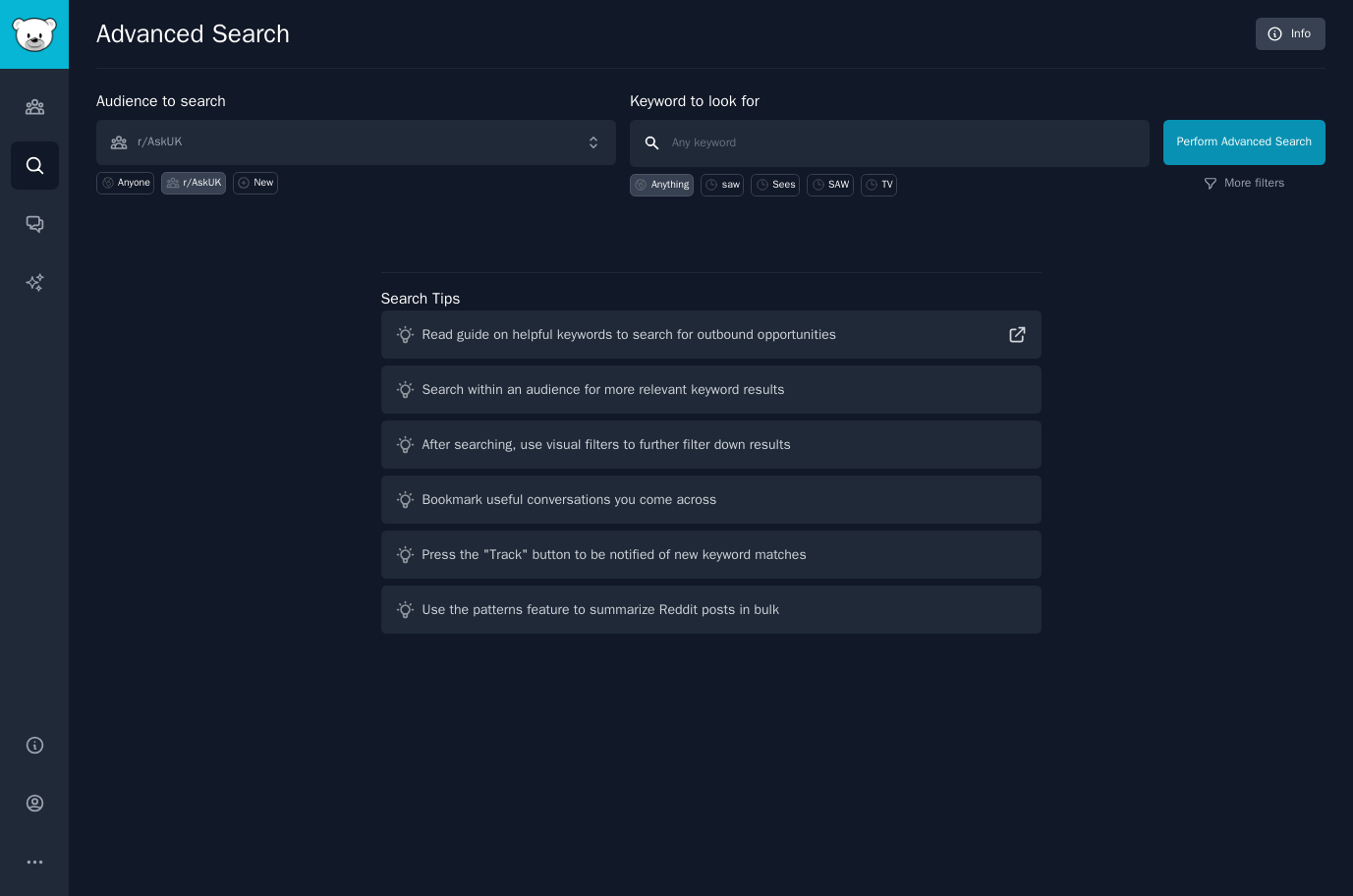 click at bounding box center (889, 143) 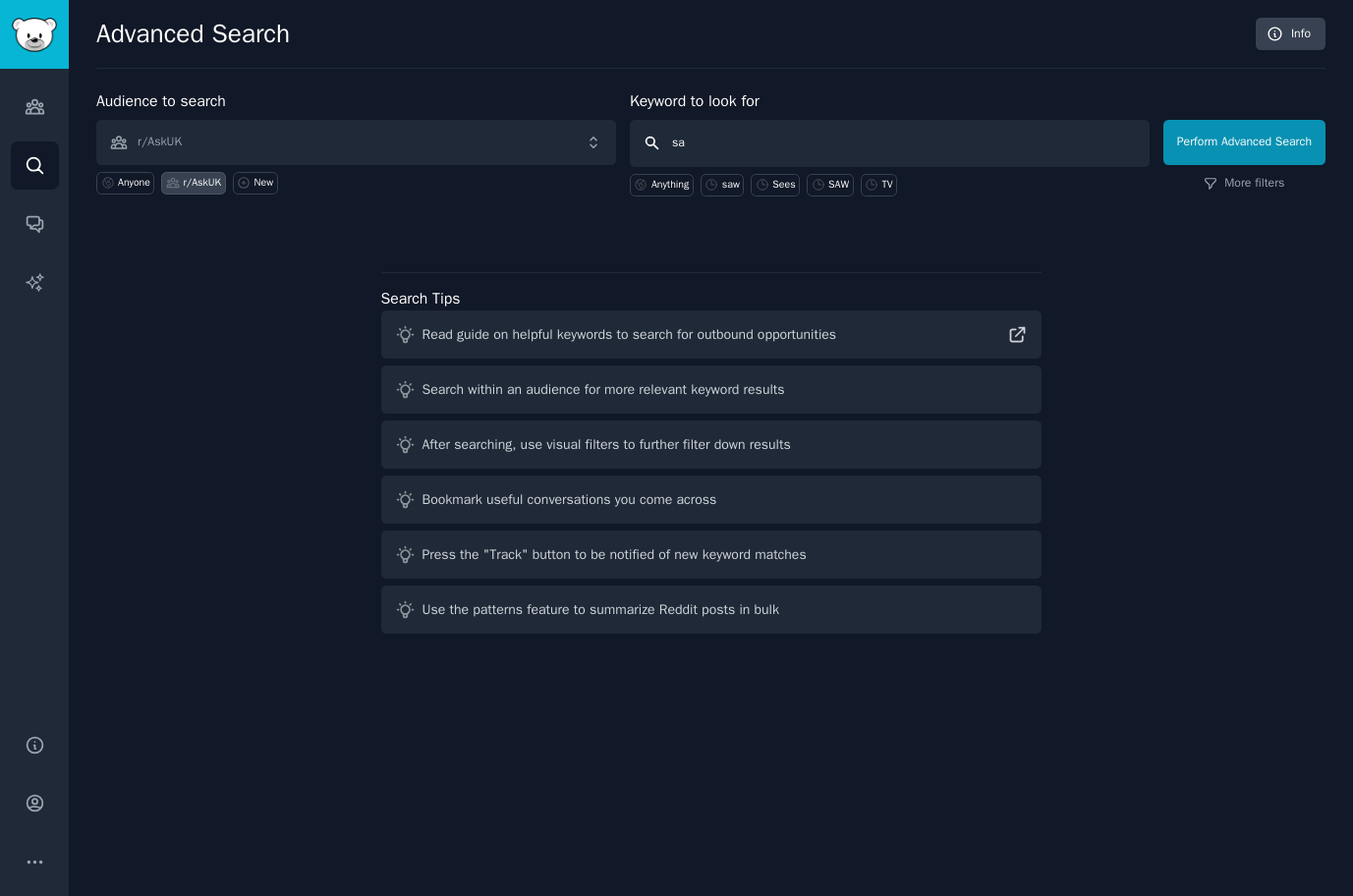 type on "saw" 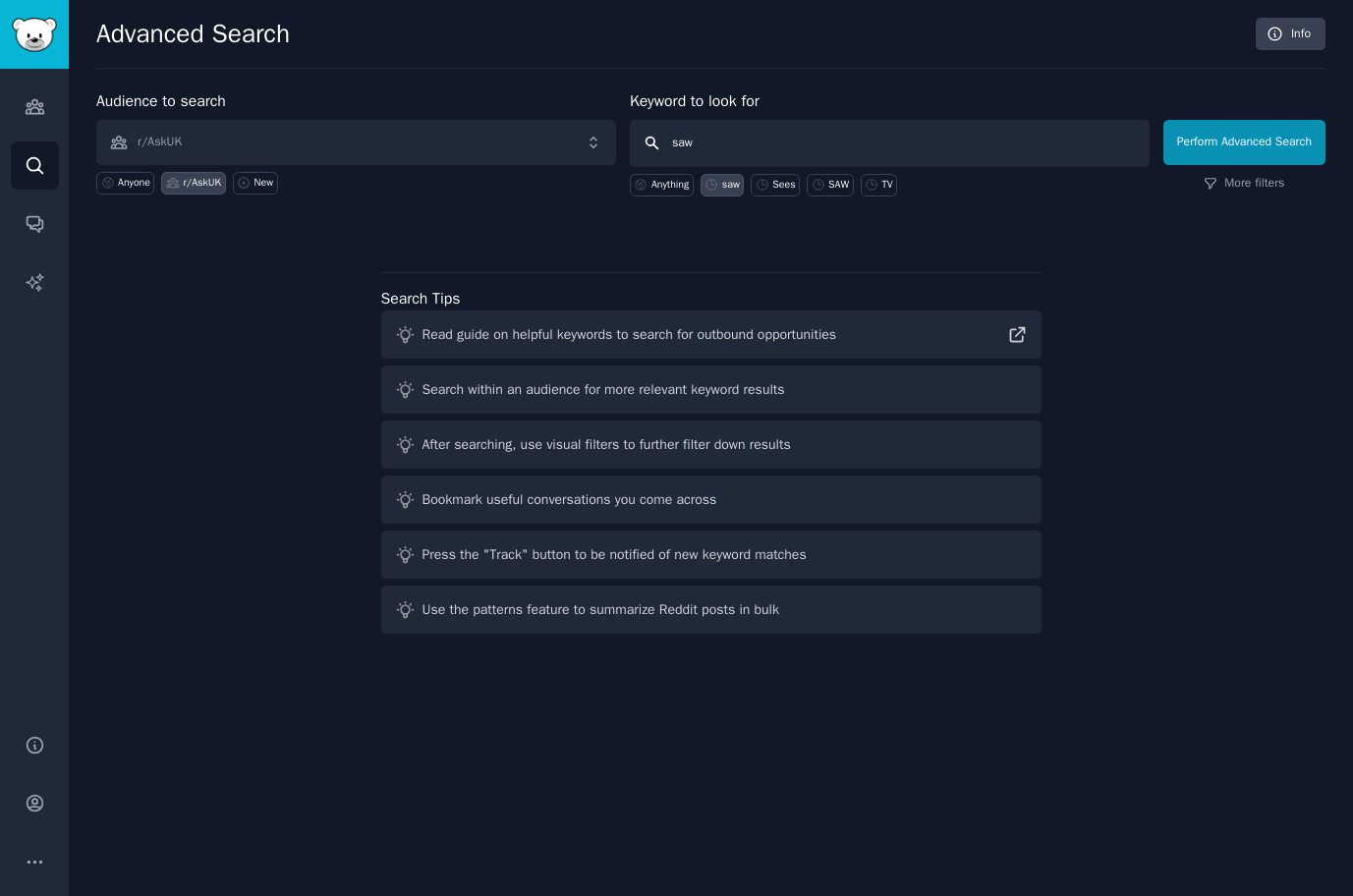 click on "Perform Advanced Search" at bounding box center (1244, 142) 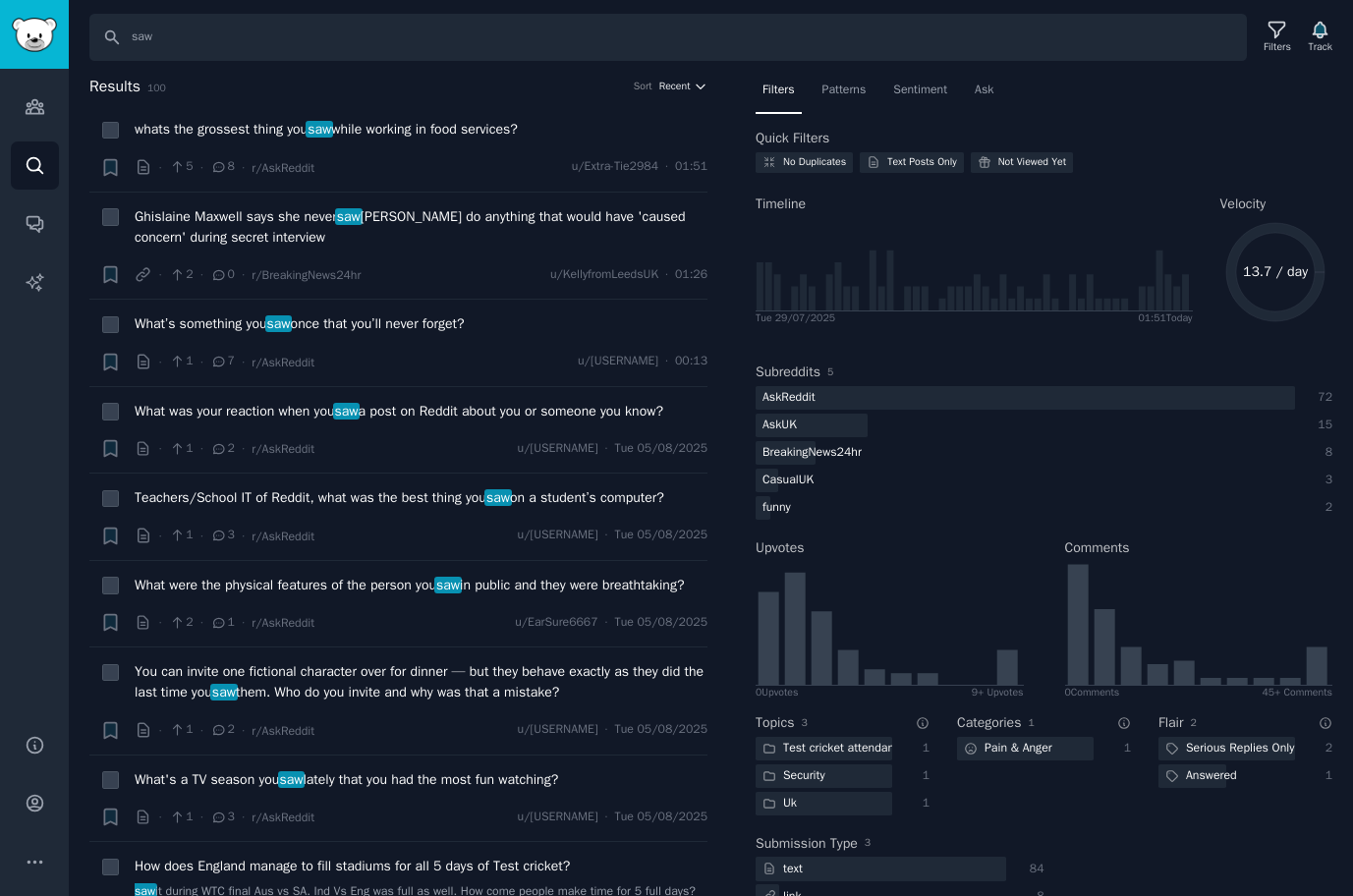 click on "Recent" at bounding box center (675, 86) 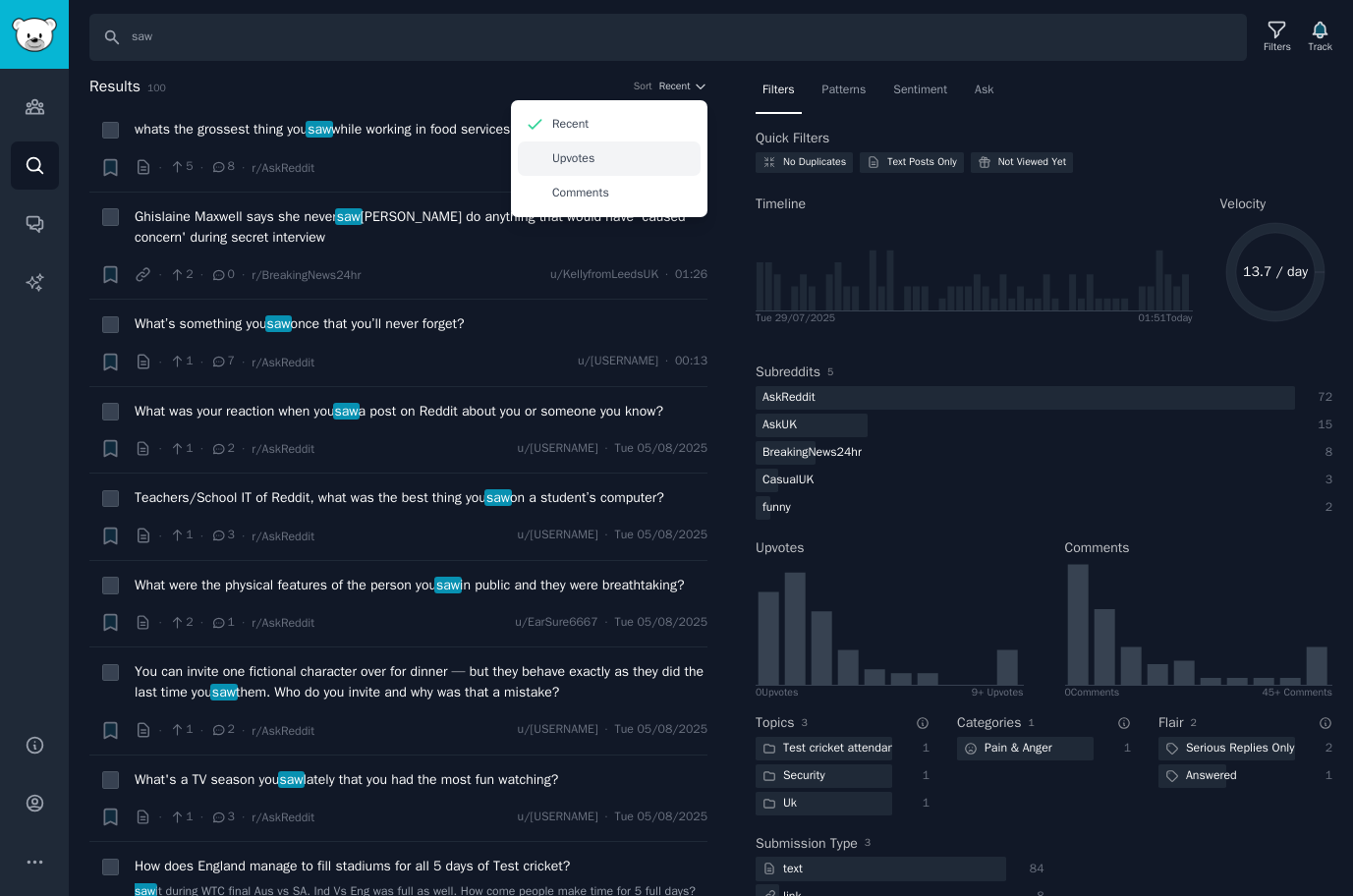 click on "Upvotes" at bounding box center [609, 158] 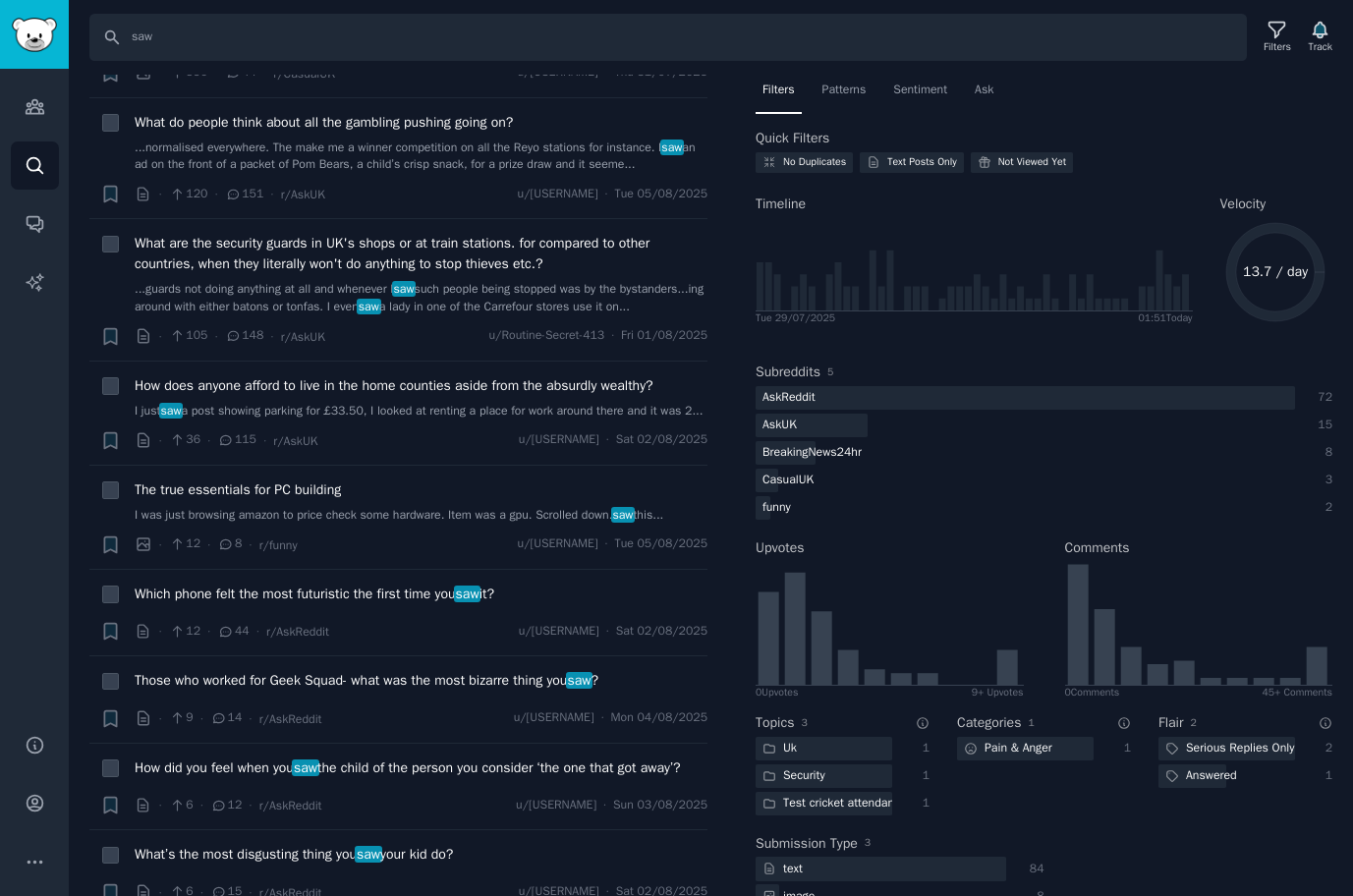 scroll, scrollTop: 0, scrollLeft: 0, axis: both 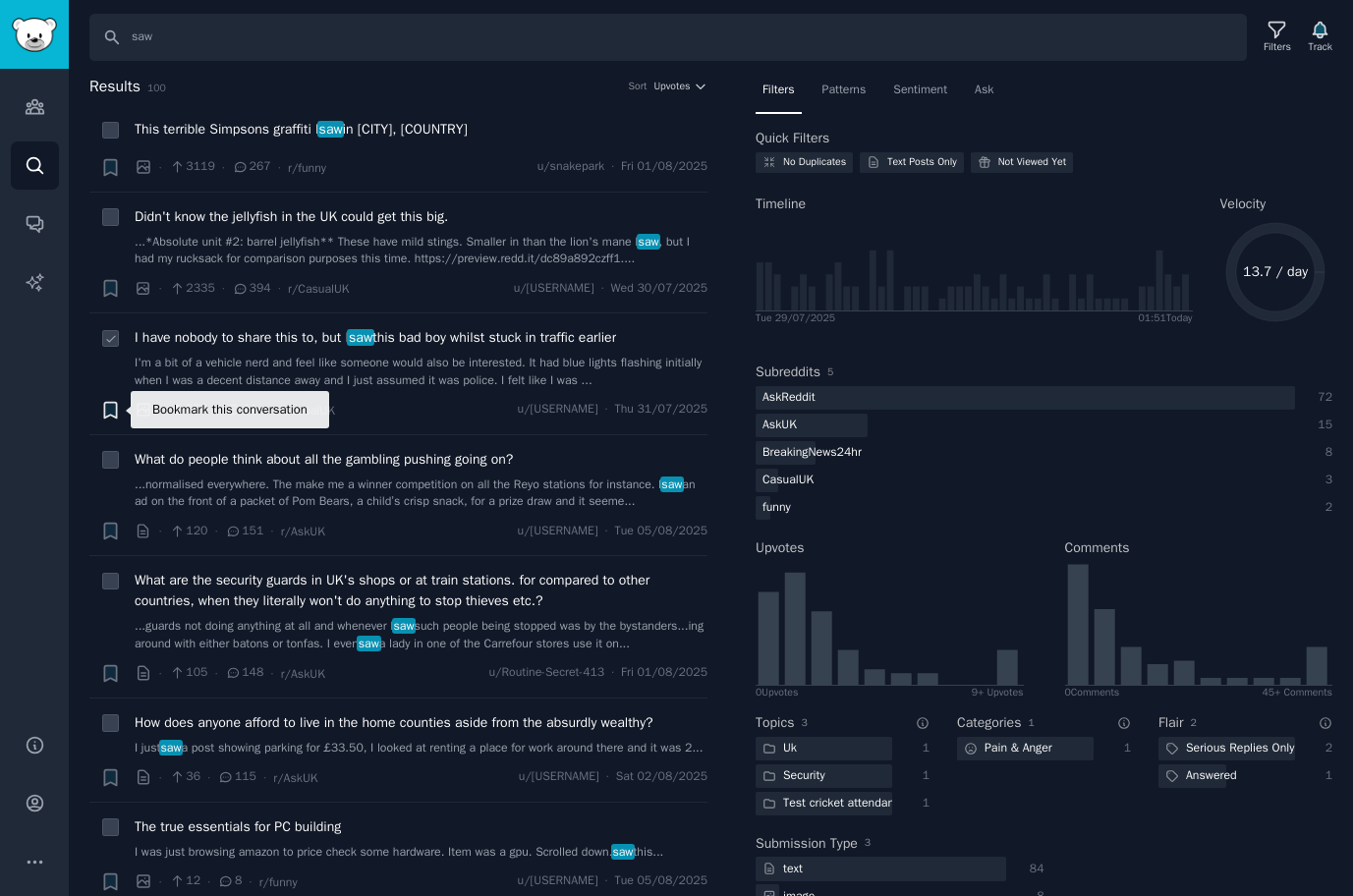 click 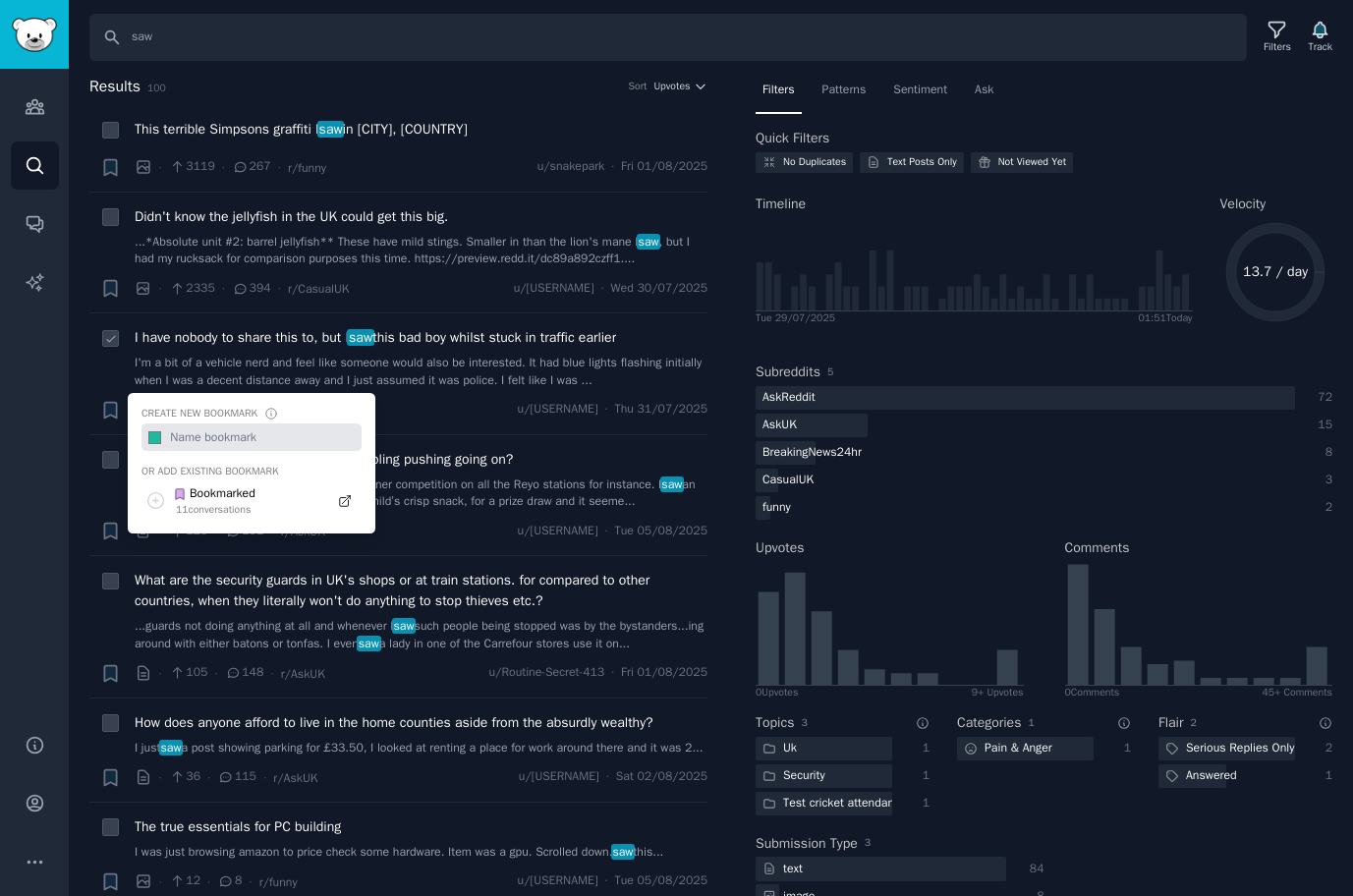 click on "Create new bookmark #1abc9c Or add existing bookmark Bookmarked 11  conversation s" at bounding box center [252, 464] 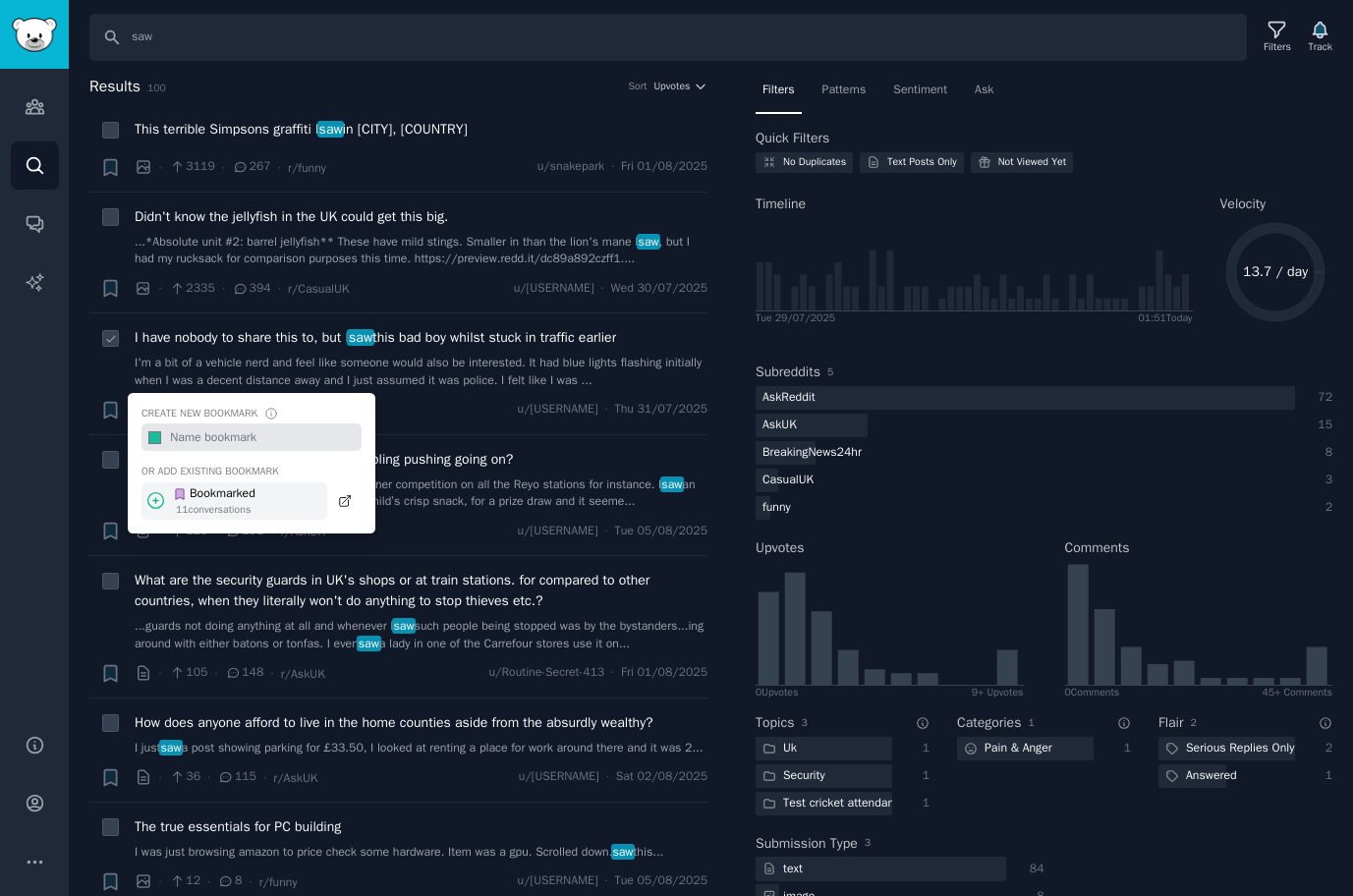 click 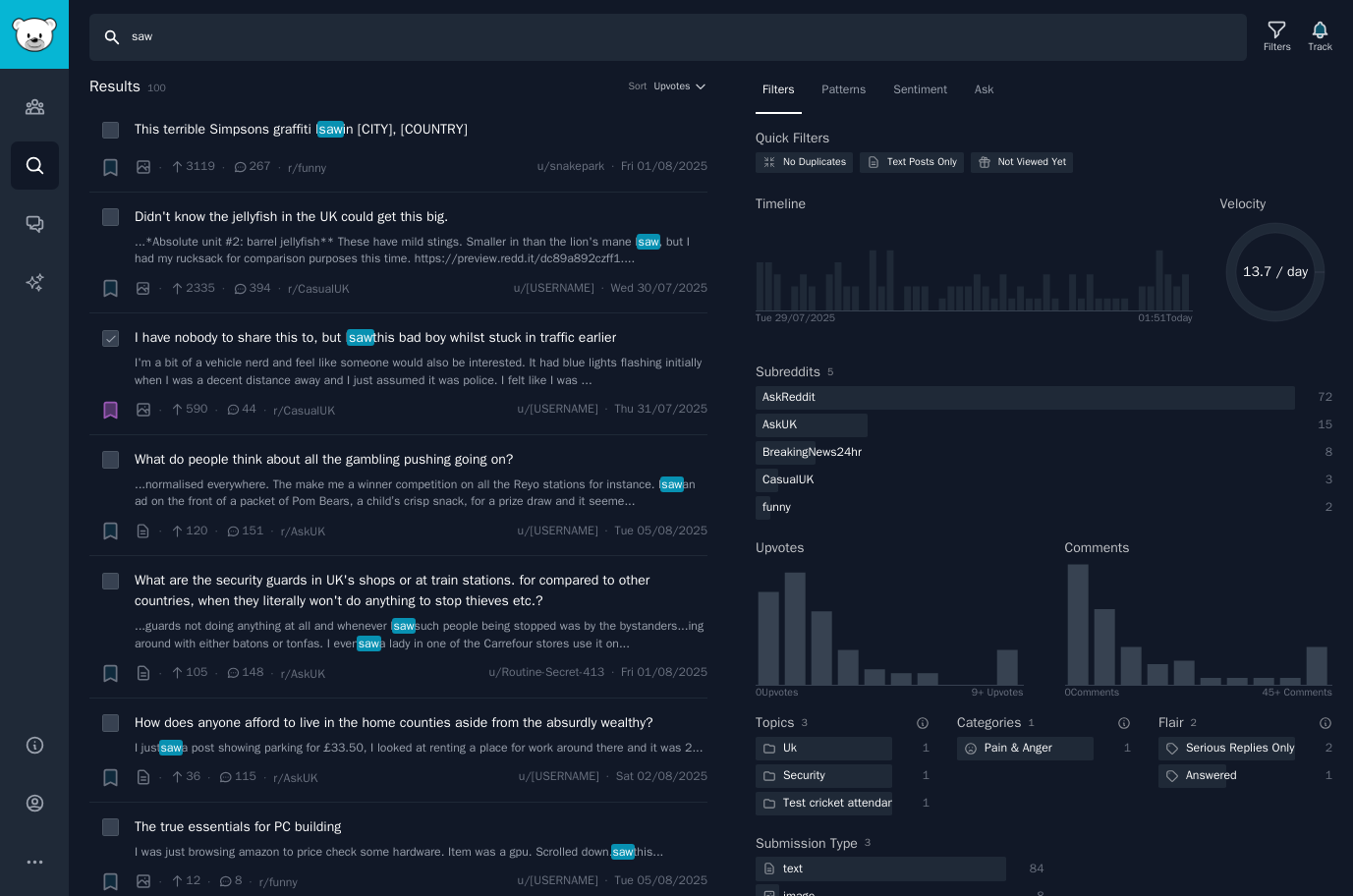 click on "saw" at bounding box center [668, 37] 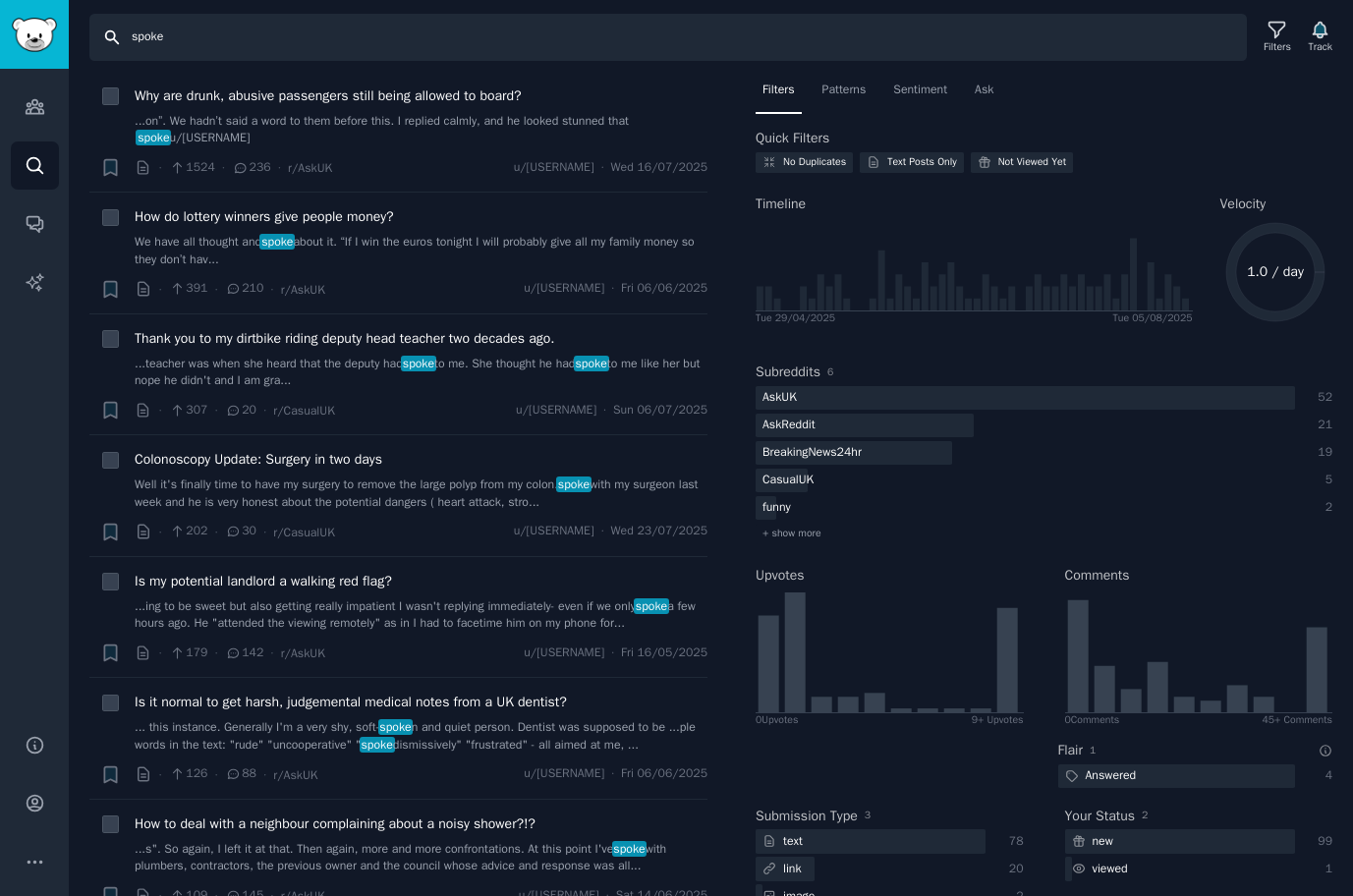scroll, scrollTop: 385, scrollLeft: 0, axis: vertical 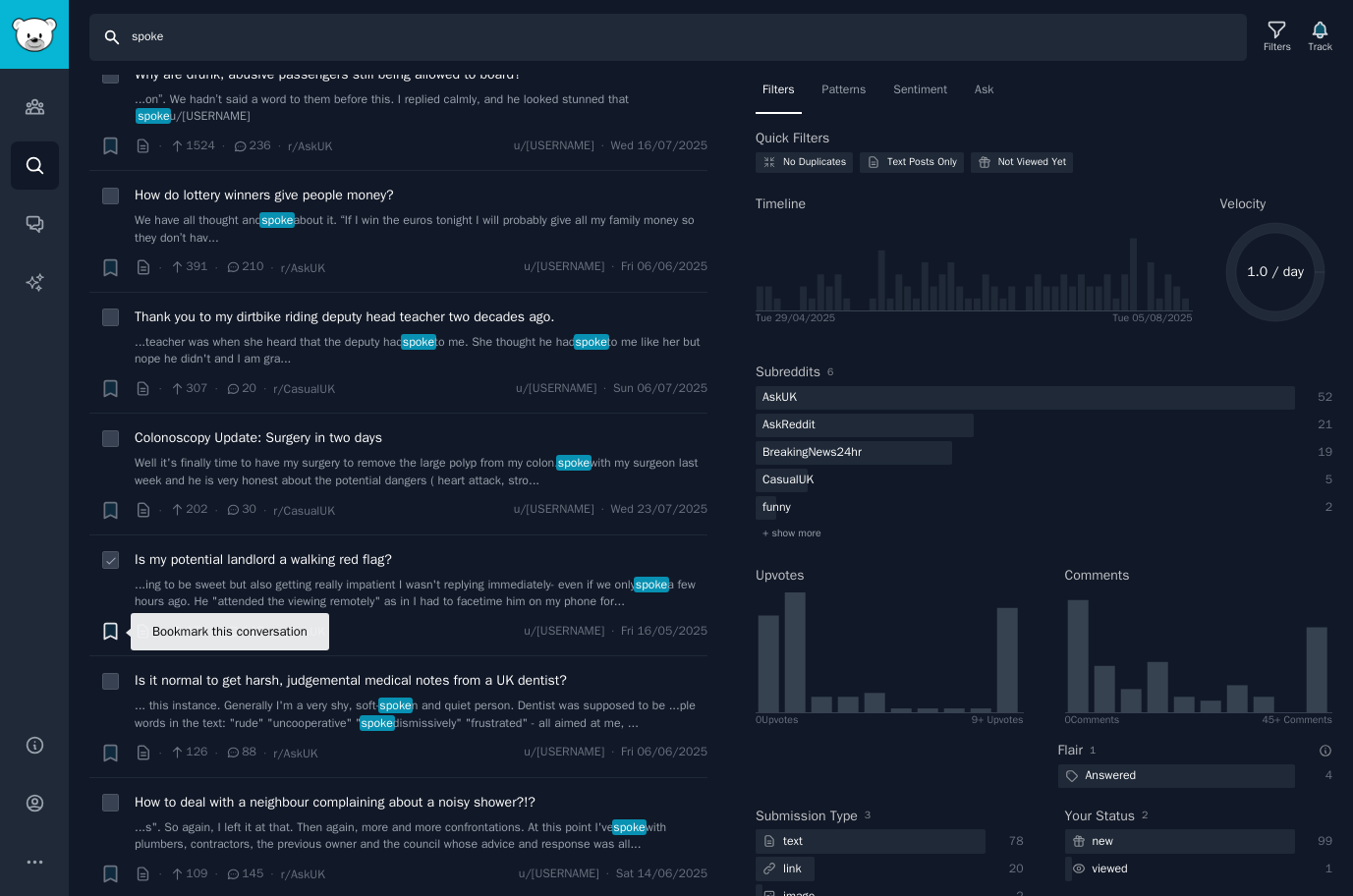 click 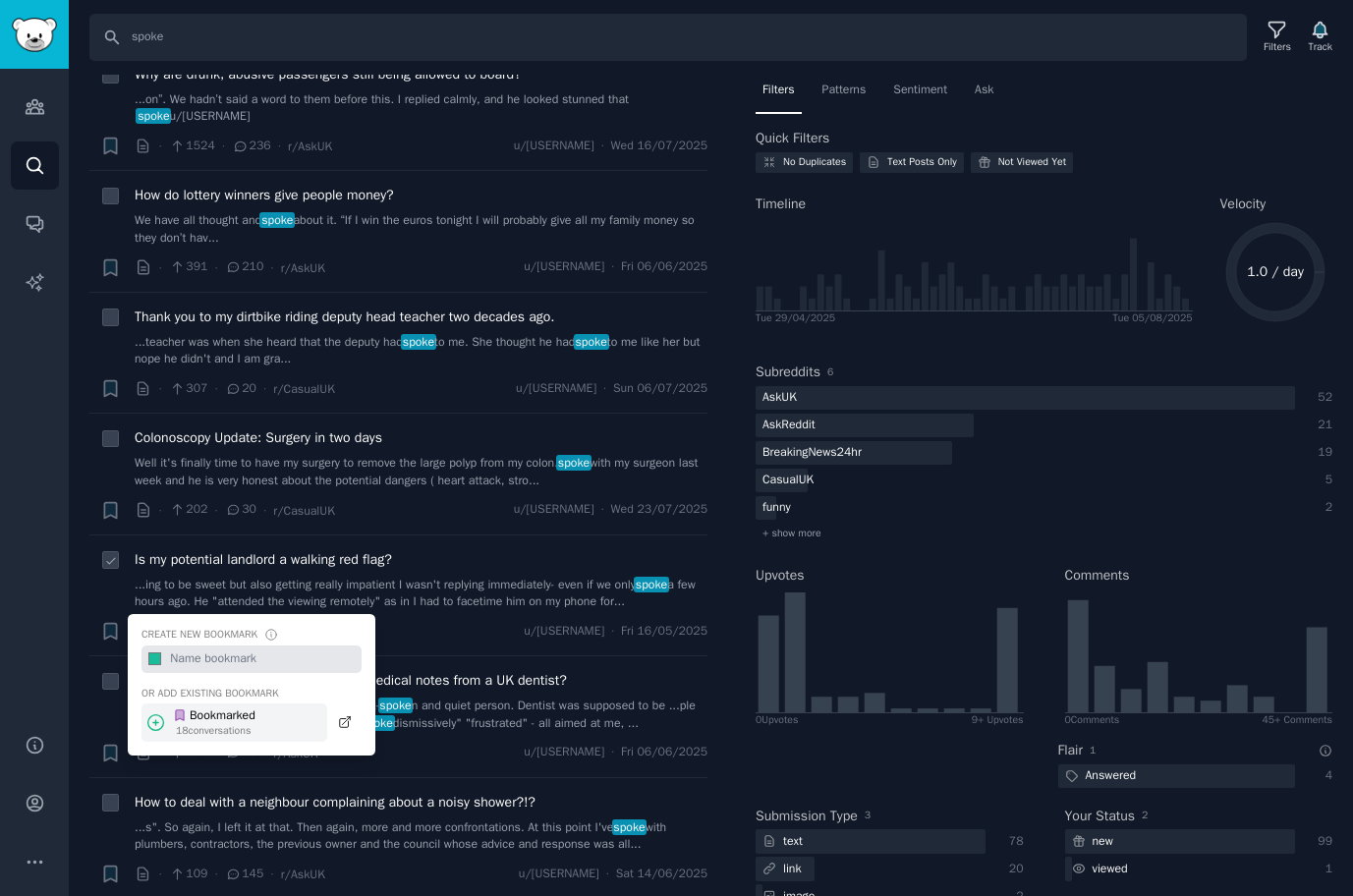 click 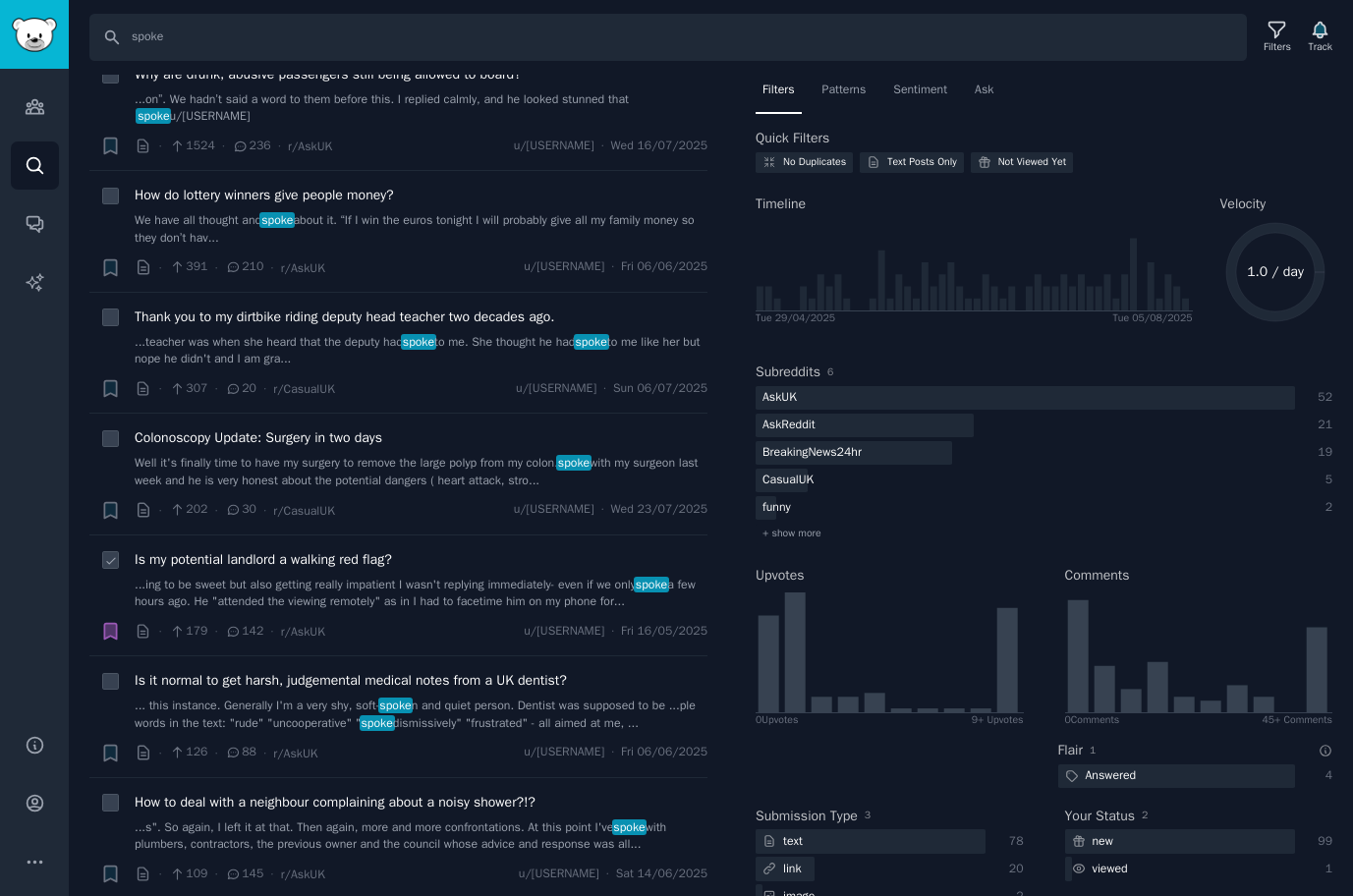 scroll, scrollTop: 0, scrollLeft: 0, axis: both 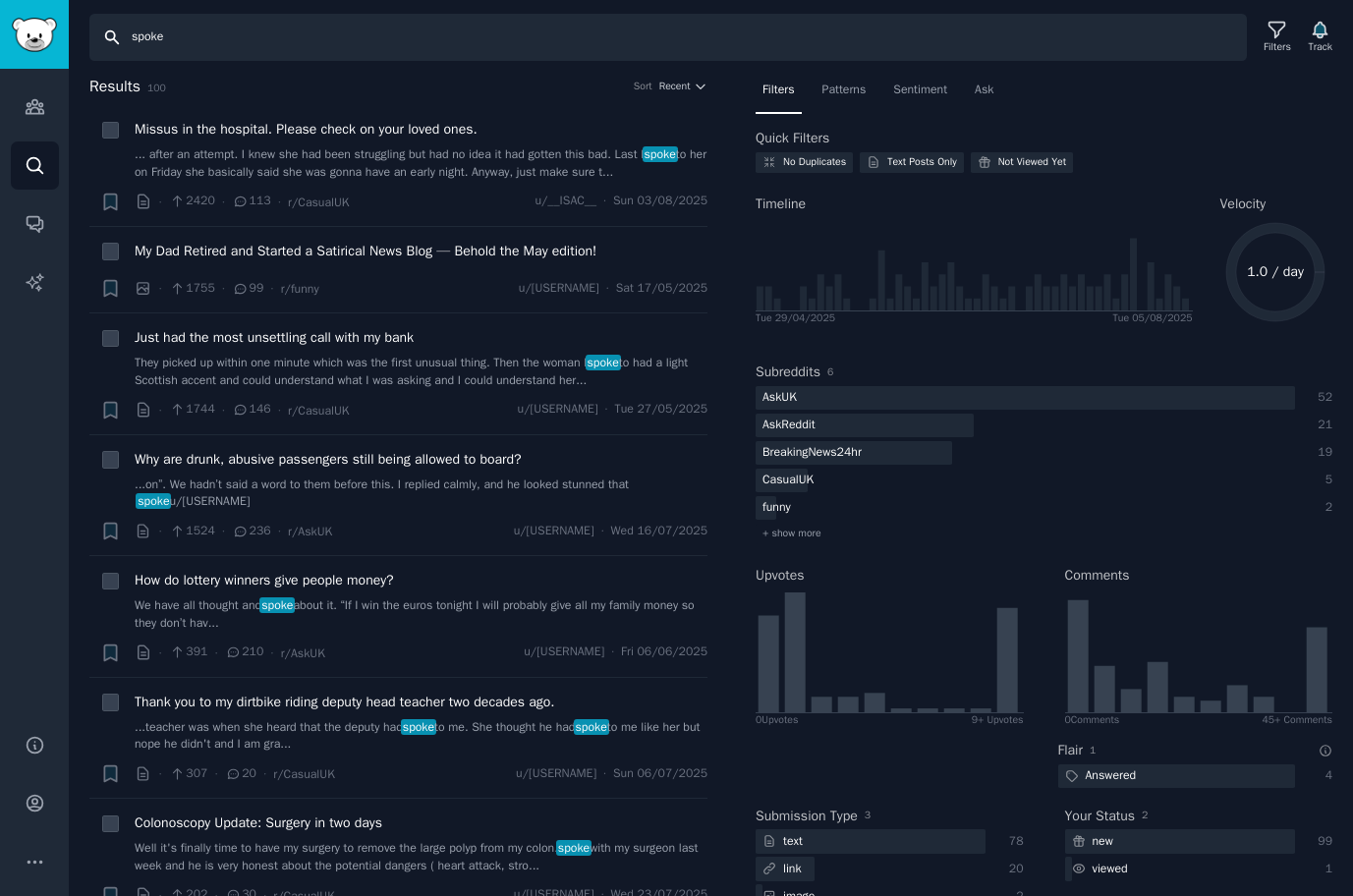 drag, startPoint x: 191, startPoint y: 33, endPoint x: 124, endPoint y: 4, distance: 73.006849 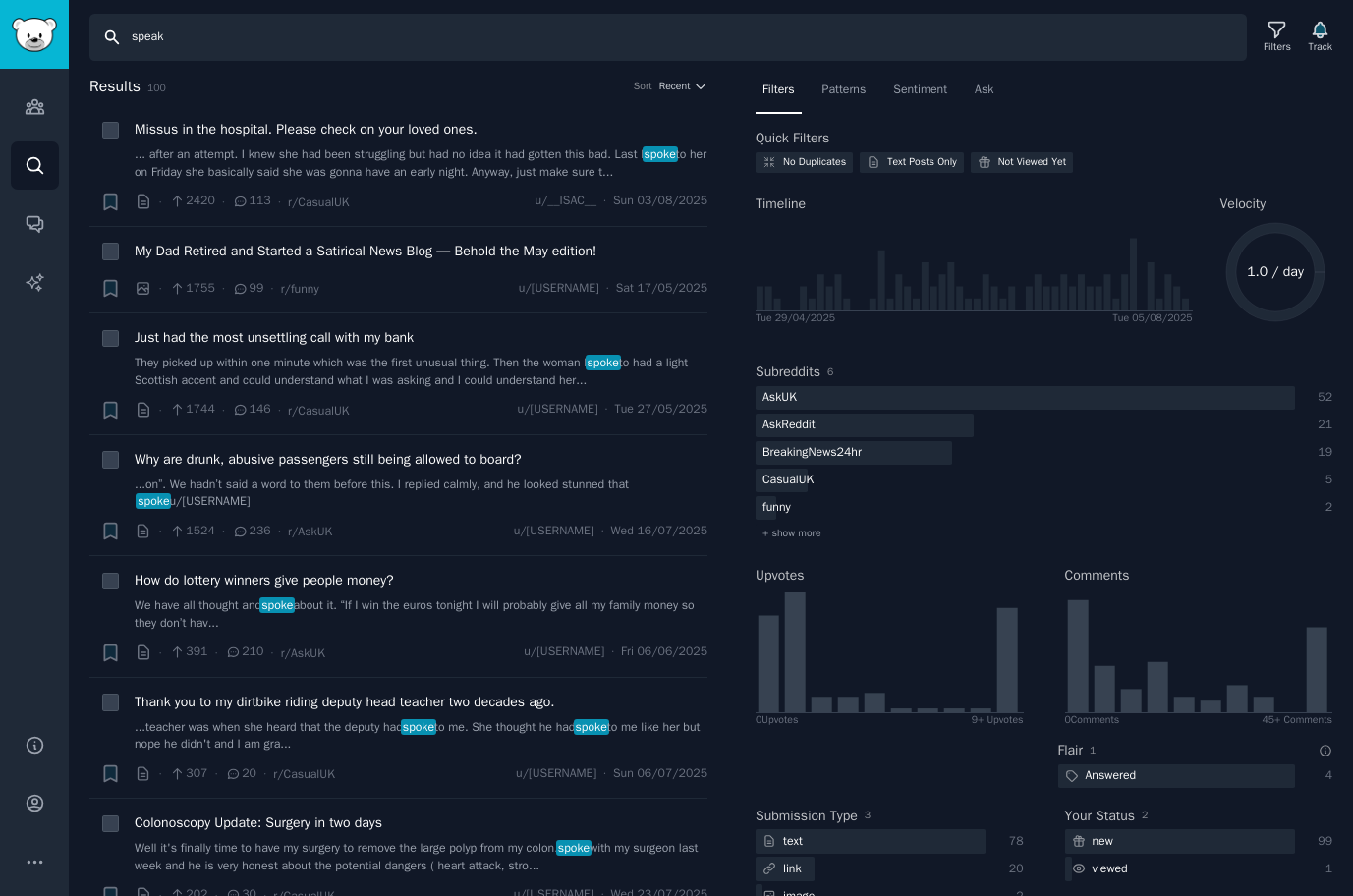 type on "speak" 